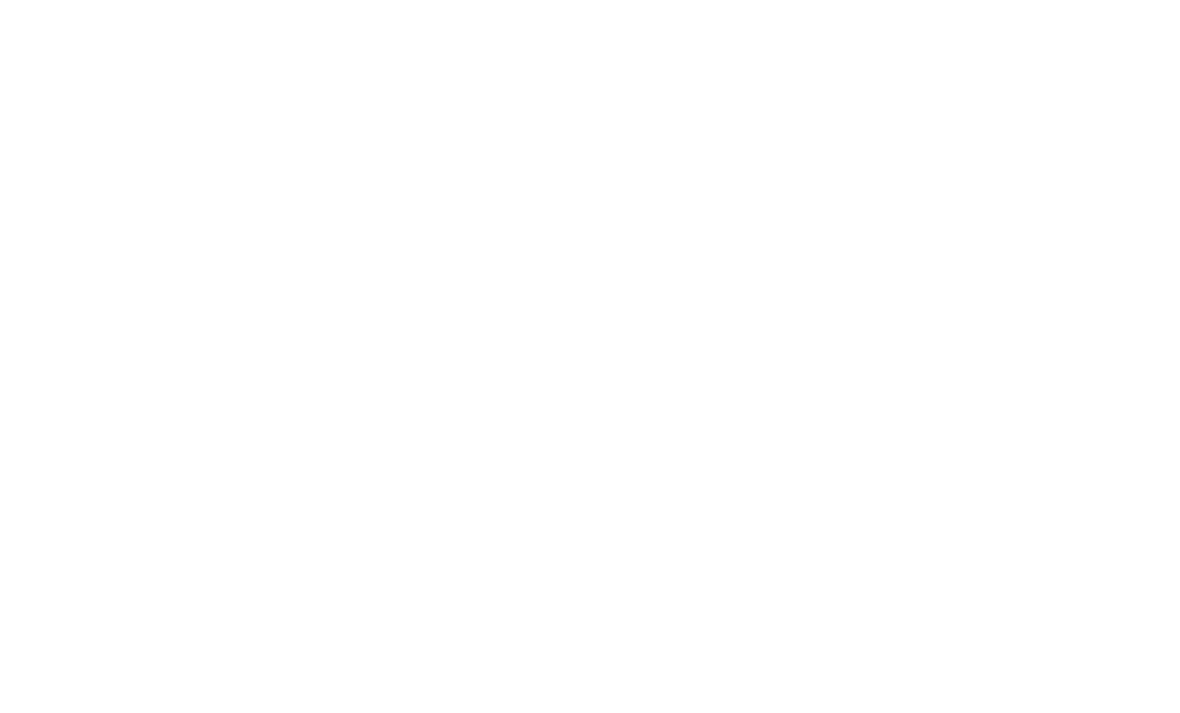 scroll, scrollTop: 0, scrollLeft: 0, axis: both 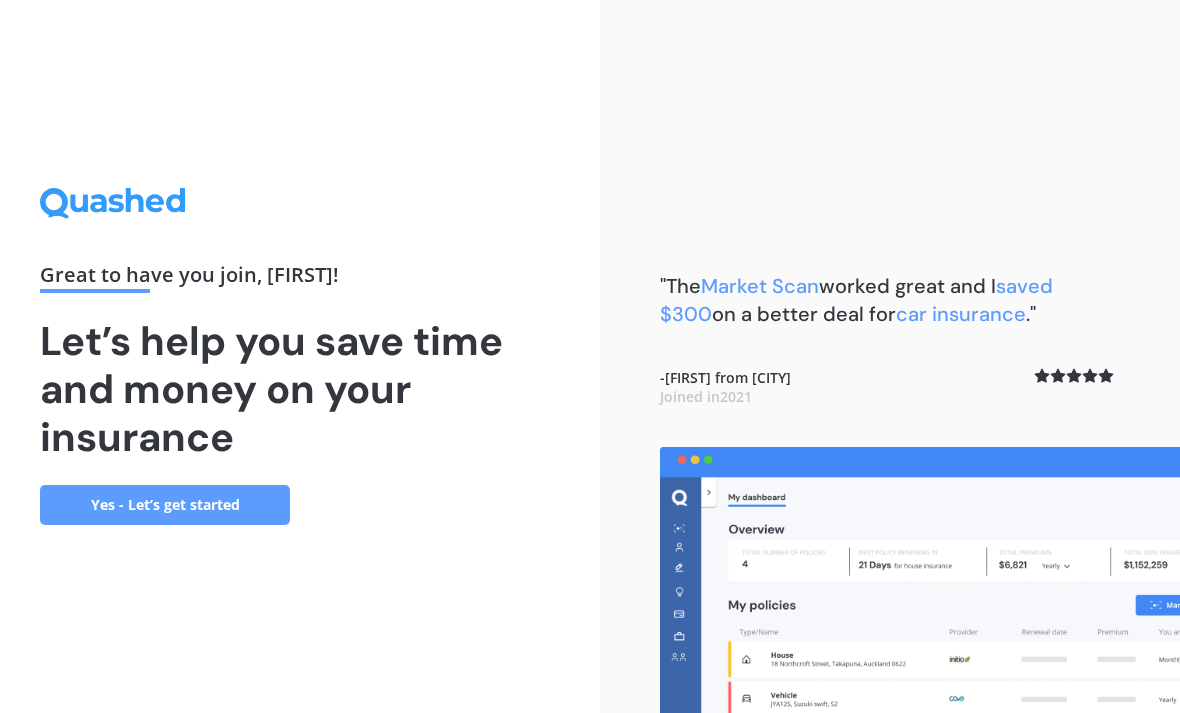 click on "Yes - Let’s get started" at bounding box center (165, 505) 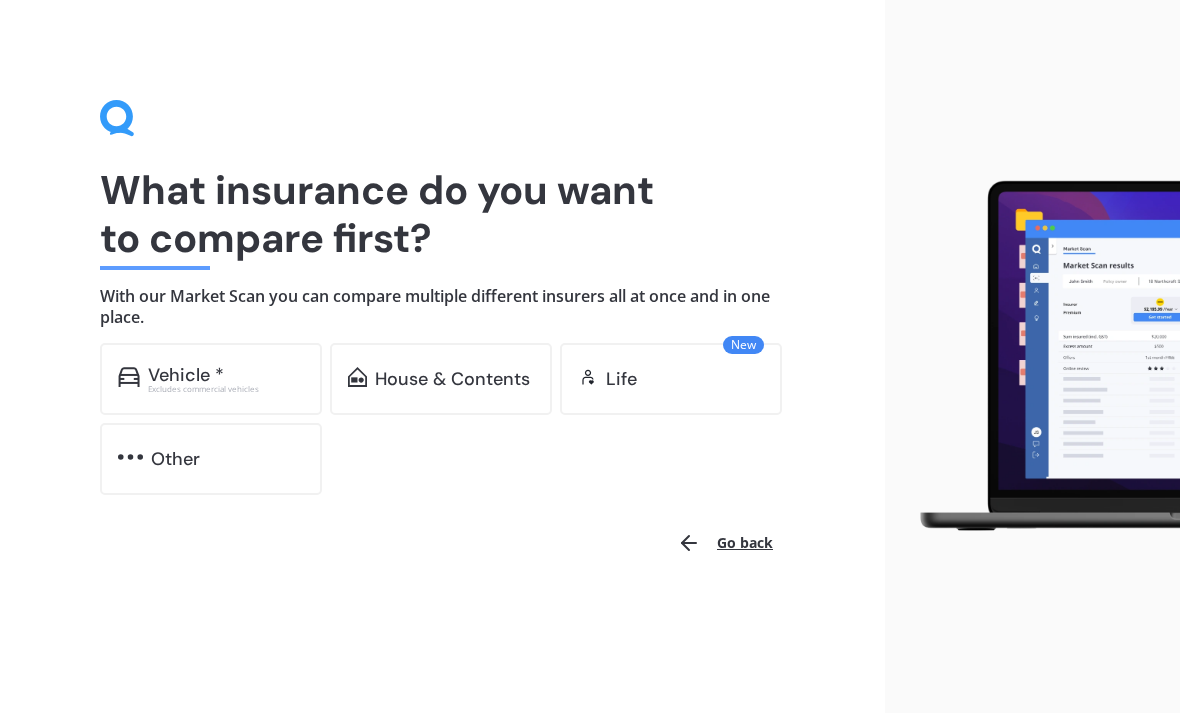 click on "Vehicle *" at bounding box center (226, 375) 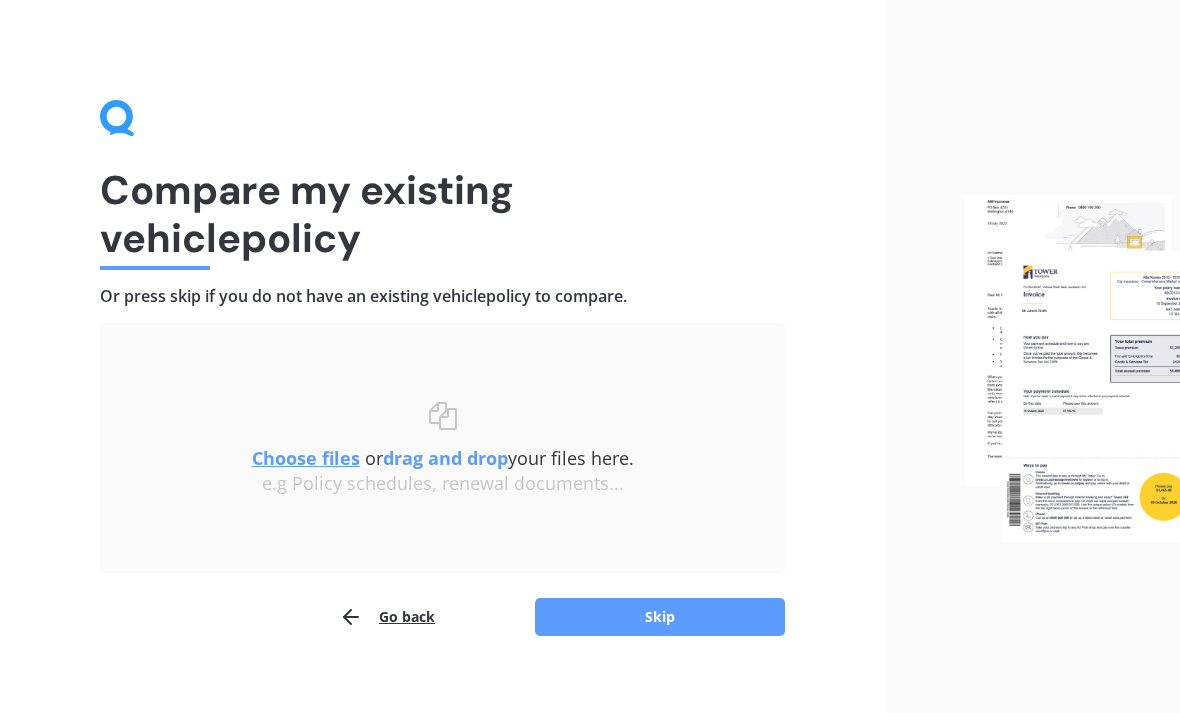 scroll, scrollTop: 23, scrollLeft: 0, axis: vertical 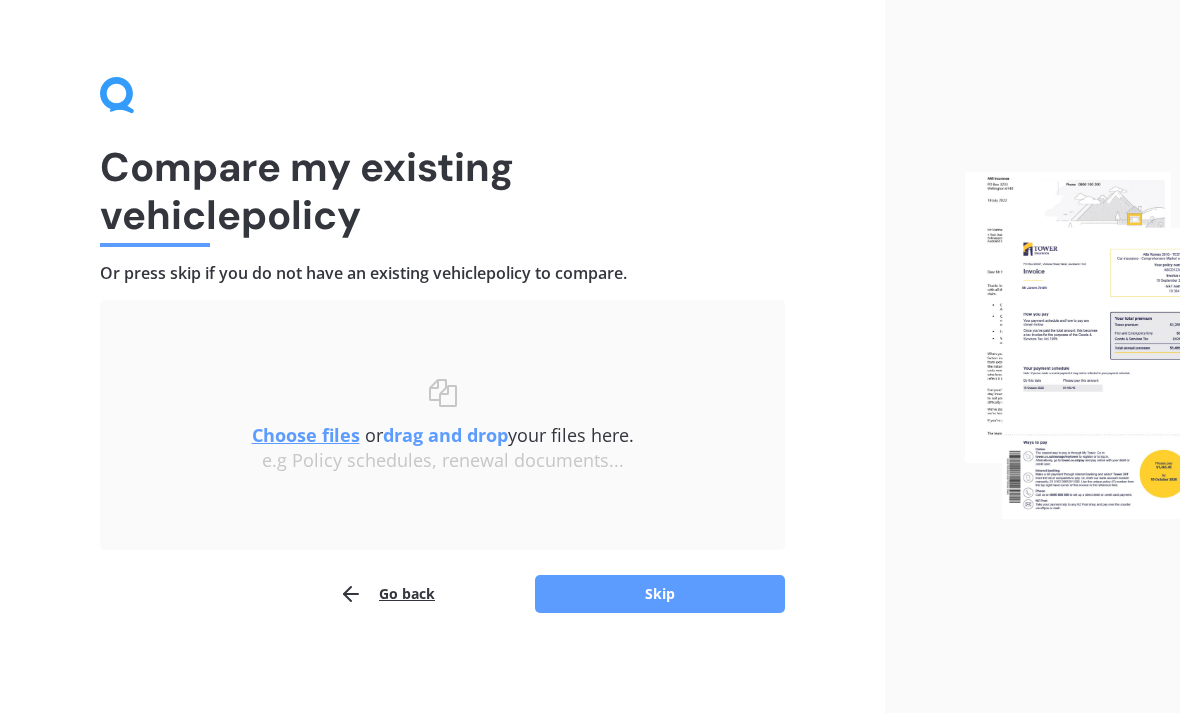 click on "Choose files" at bounding box center [306, 435] 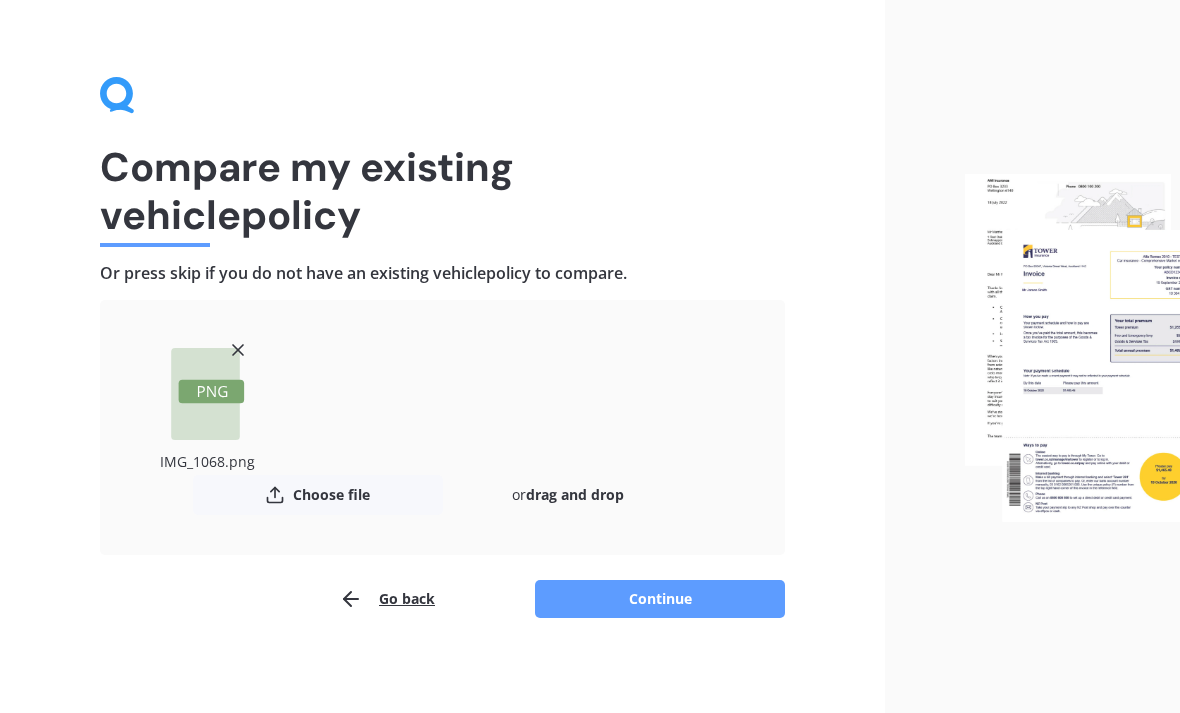 click on "Continue" at bounding box center [660, 599] 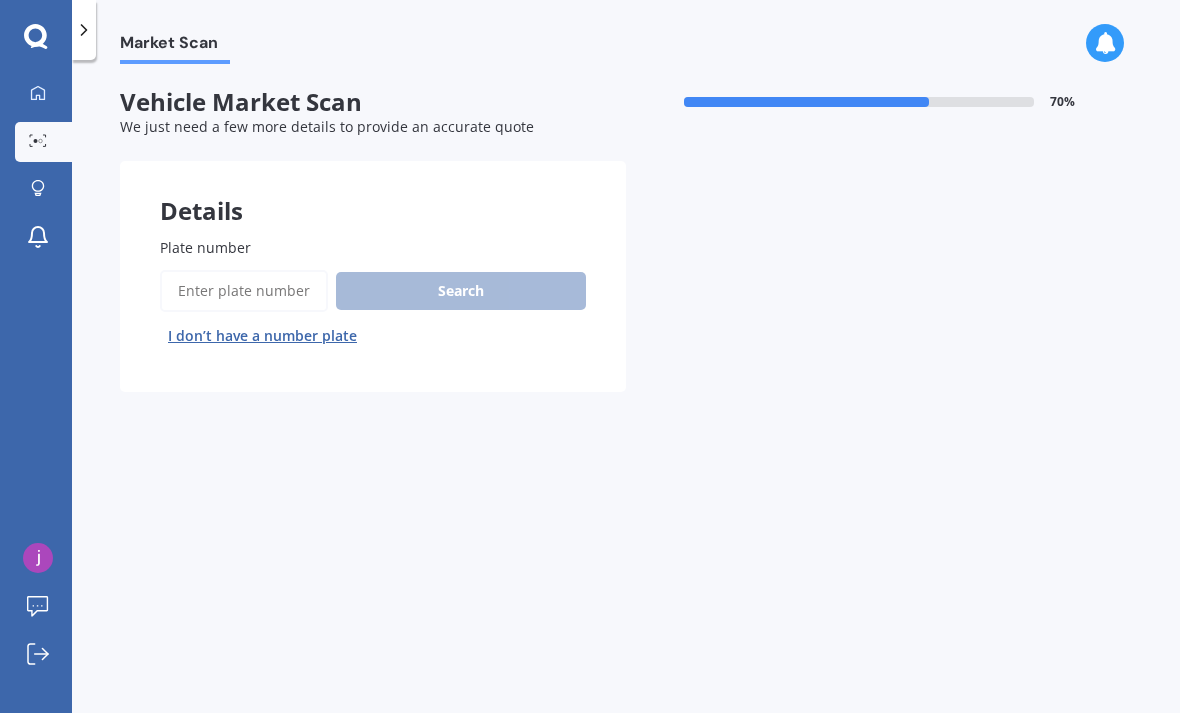 click on "Plate number" at bounding box center (244, 291) 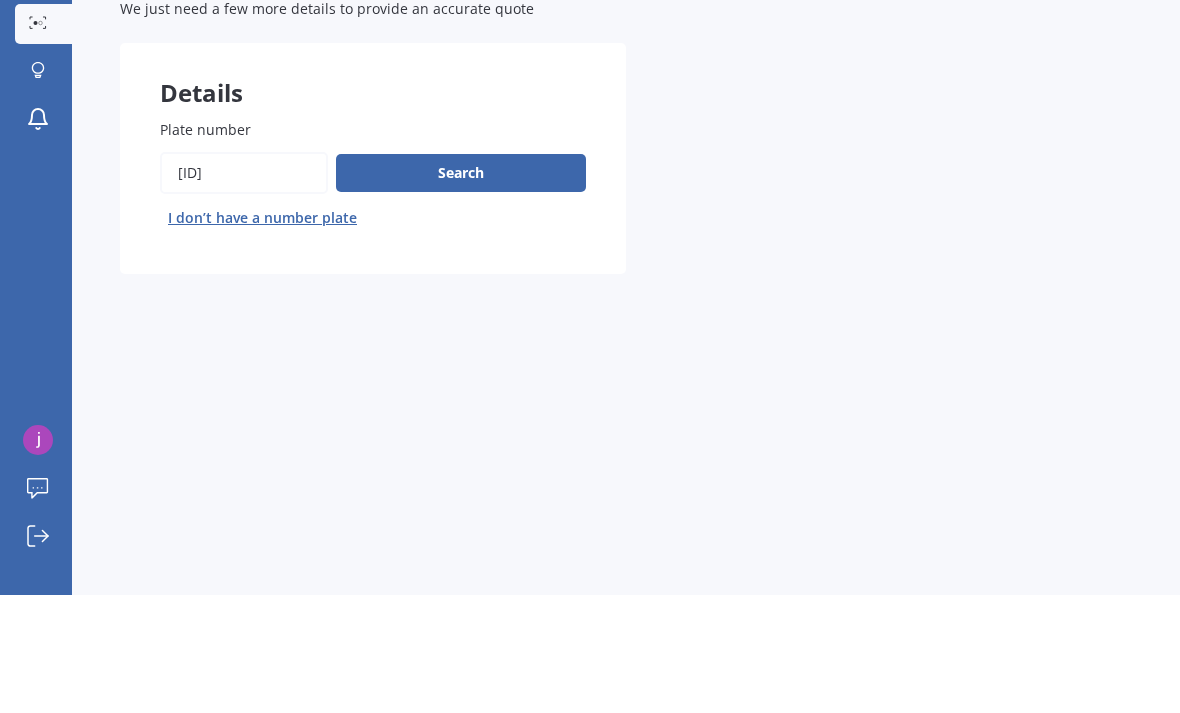 type on "NTA611" 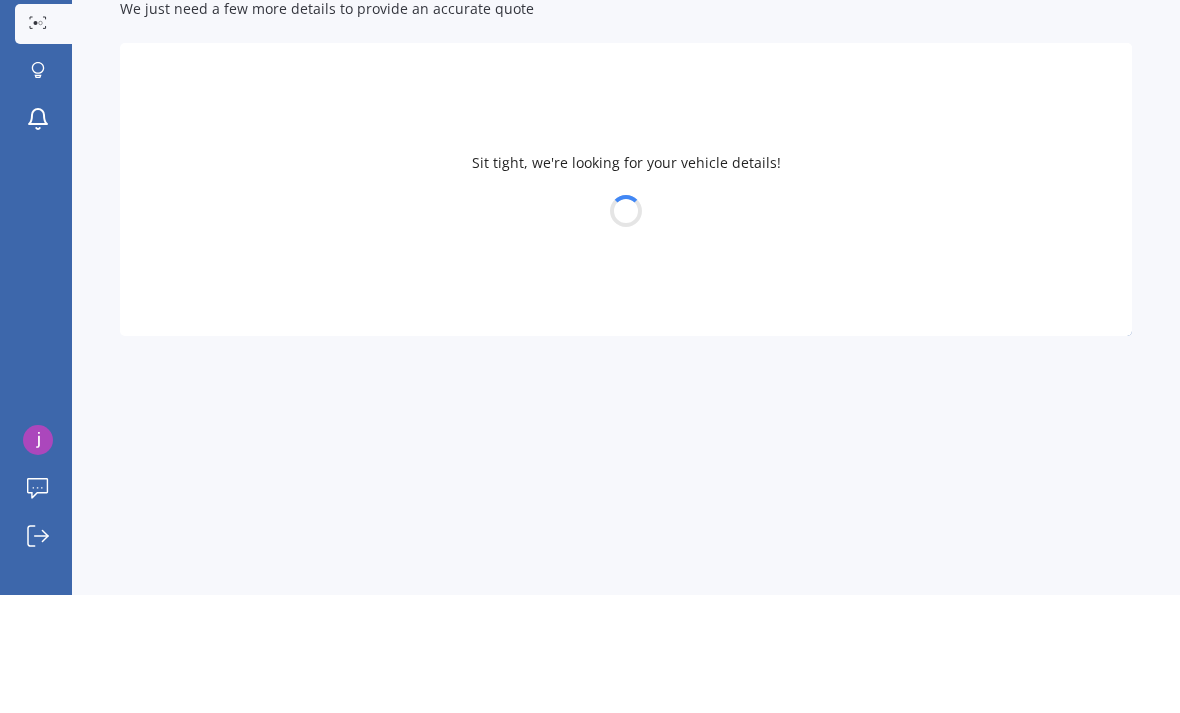 scroll, scrollTop: 64, scrollLeft: 0, axis: vertical 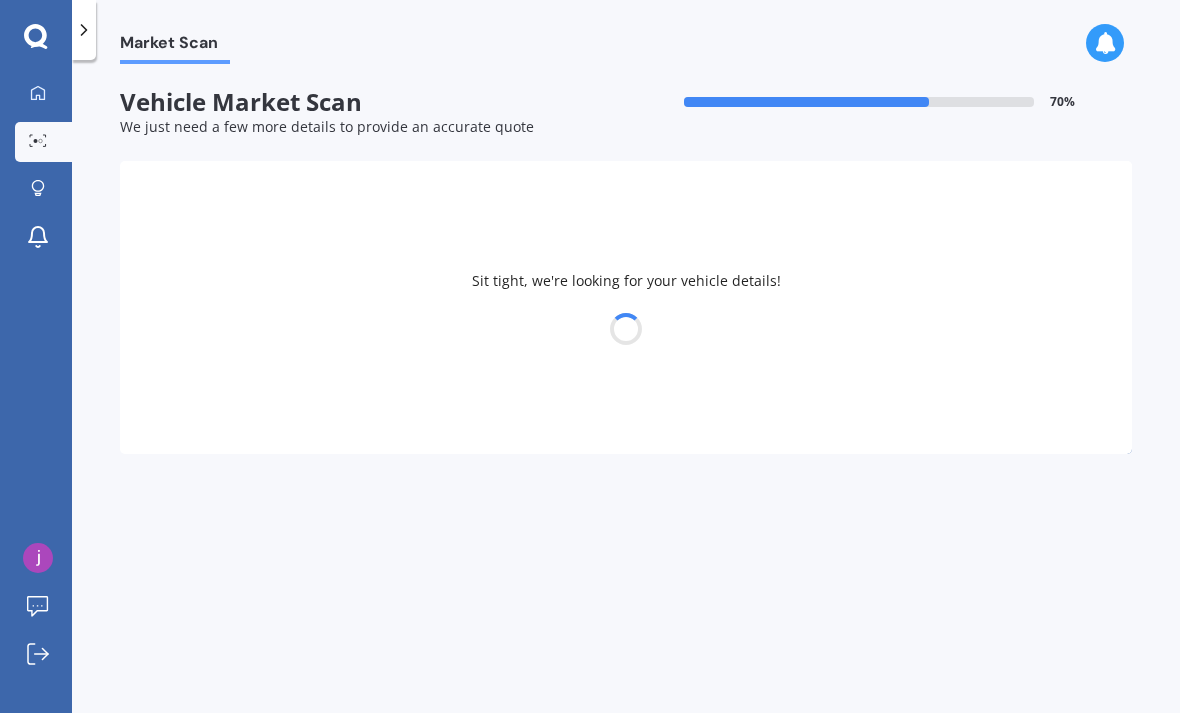 select on "TOYOTA" 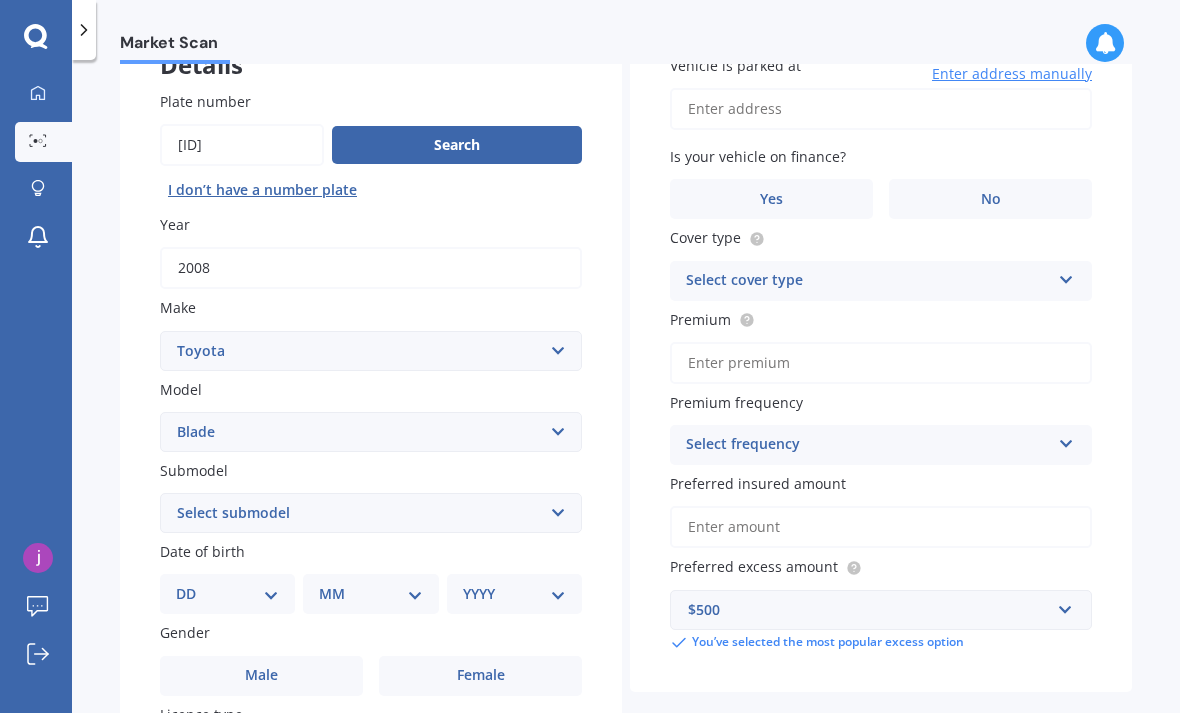 scroll, scrollTop: 147, scrollLeft: 0, axis: vertical 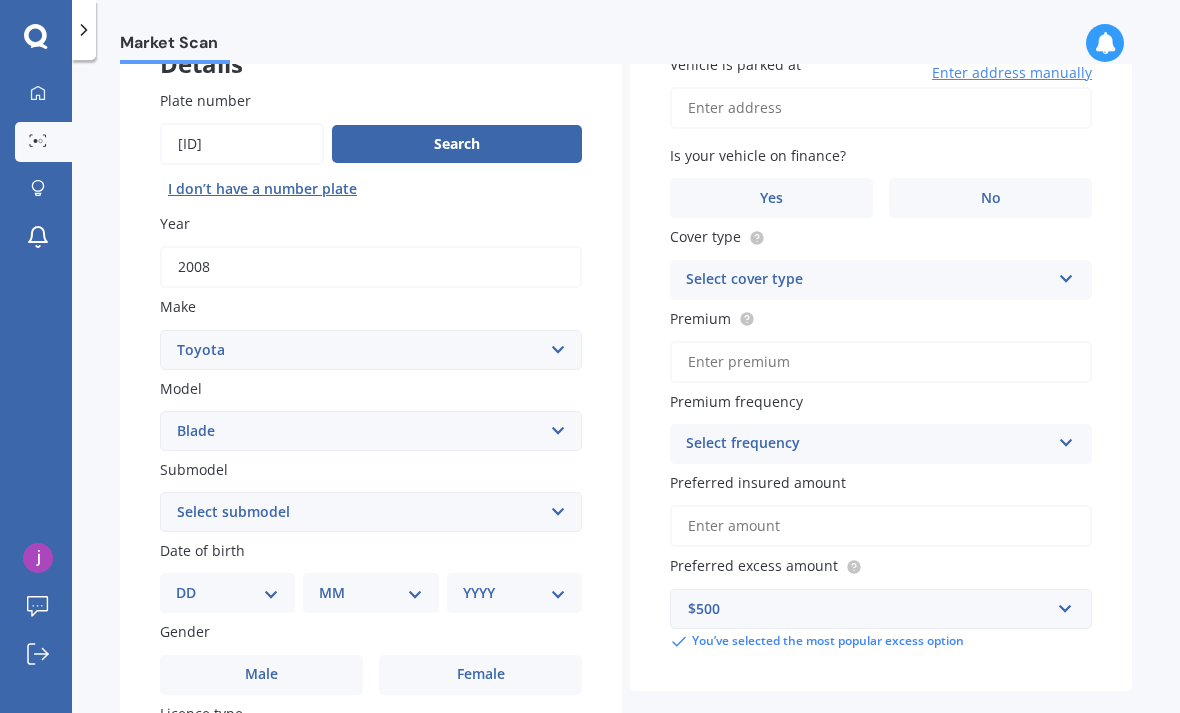 click on "Select submodel (All)" at bounding box center (371, 512) 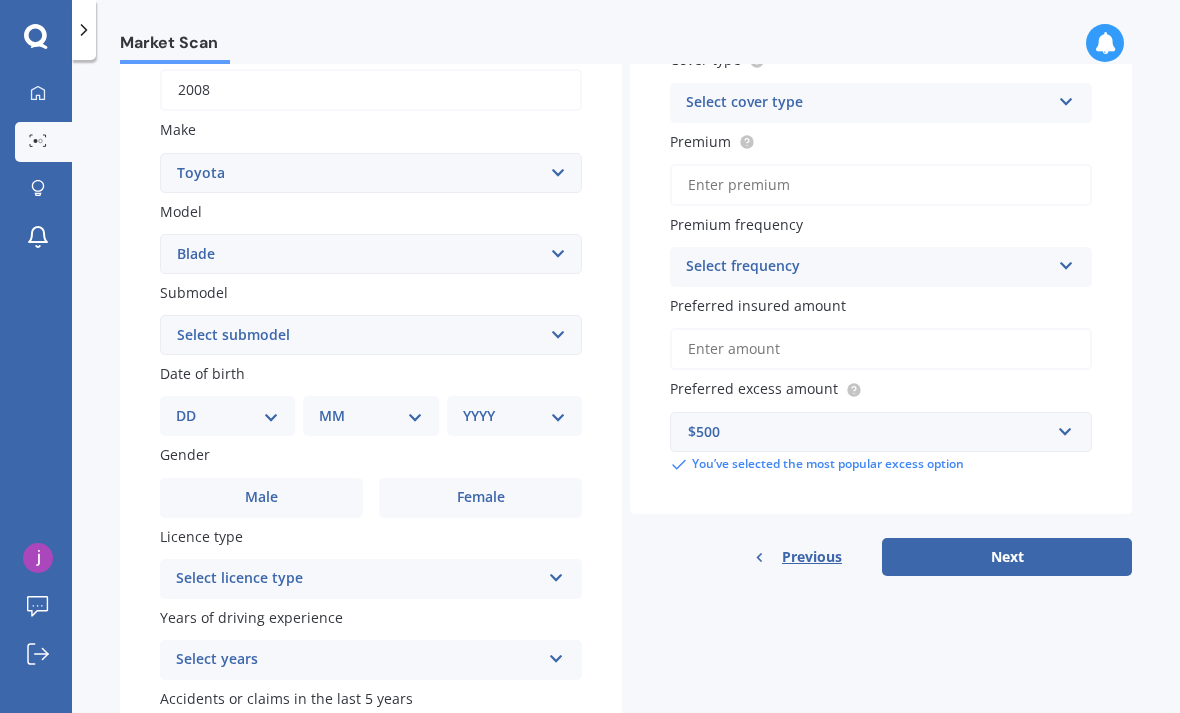 scroll, scrollTop: 333, scrollLeft: 0, axis: vertical 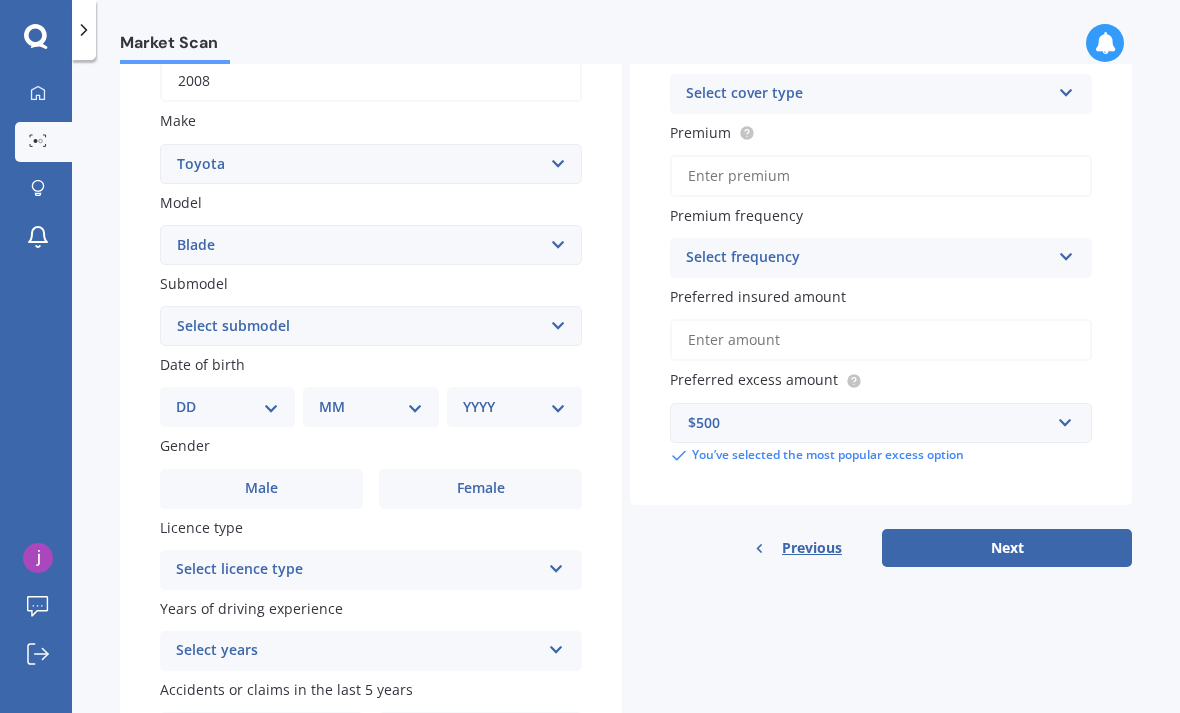 click on "DD 01 02 03 04 05 06 07 08 09 10 11 12 13 14 15 16 17 18 19 20 21 22 23 24 25 26 27 28 29 30 31" at bounding box center [227, 407] 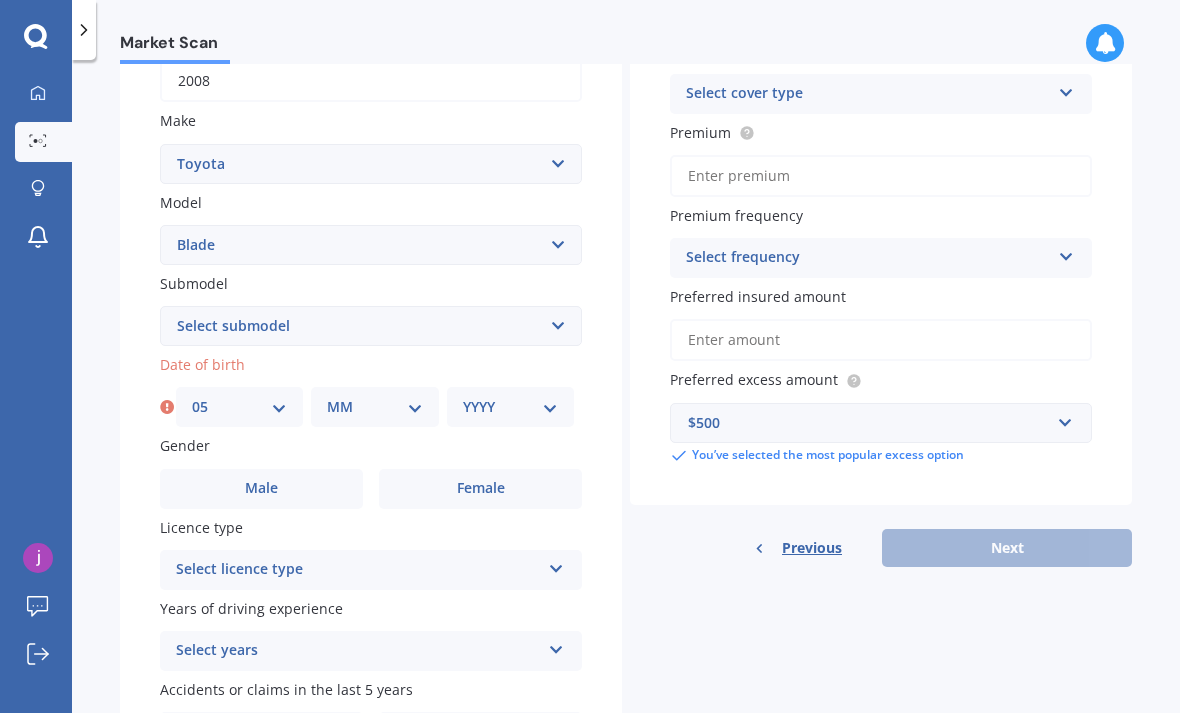click on "MM 01 02 03 04 05 06 07 08 09 10 11 12" at bounding box center [374, 407] 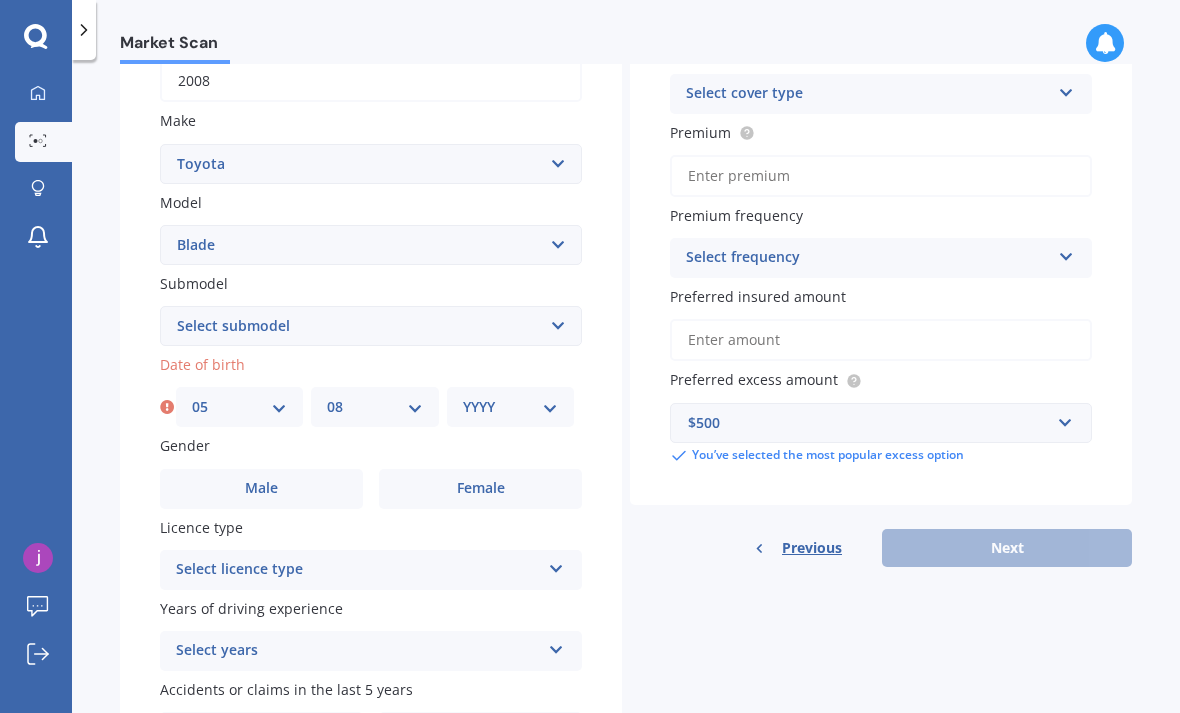 click on "YYYY 2025 2024 2023 2022 2021 2020 2019 2018 2017 2016 2015 2014 2013 2012 2011 2010 2009 2008 2007 2006 2005 2004 2003 2002 2001 2000 1999 1998 1997 1996 1995 1994 1993 1992 1991 1990 1989 1988 1987 1986 1985 1984 1983 1982 1981 1980 1979 1978 1977 1976 1975 1974 1973 1972 1971 1970 1969 1968 1967 1966 1965 1964 1963 1962 1961 1960 1959 1958 1957 1956 1955 1954 1953 1952 1951 1950 1949 1948 1947 1946 1945 1944 1943 1942 1941 1940 1939 1938 1937 1936 1935 1934 1933 1932 1931 1930 1929 1928 1927 1926" at bounding box center (510, 407) 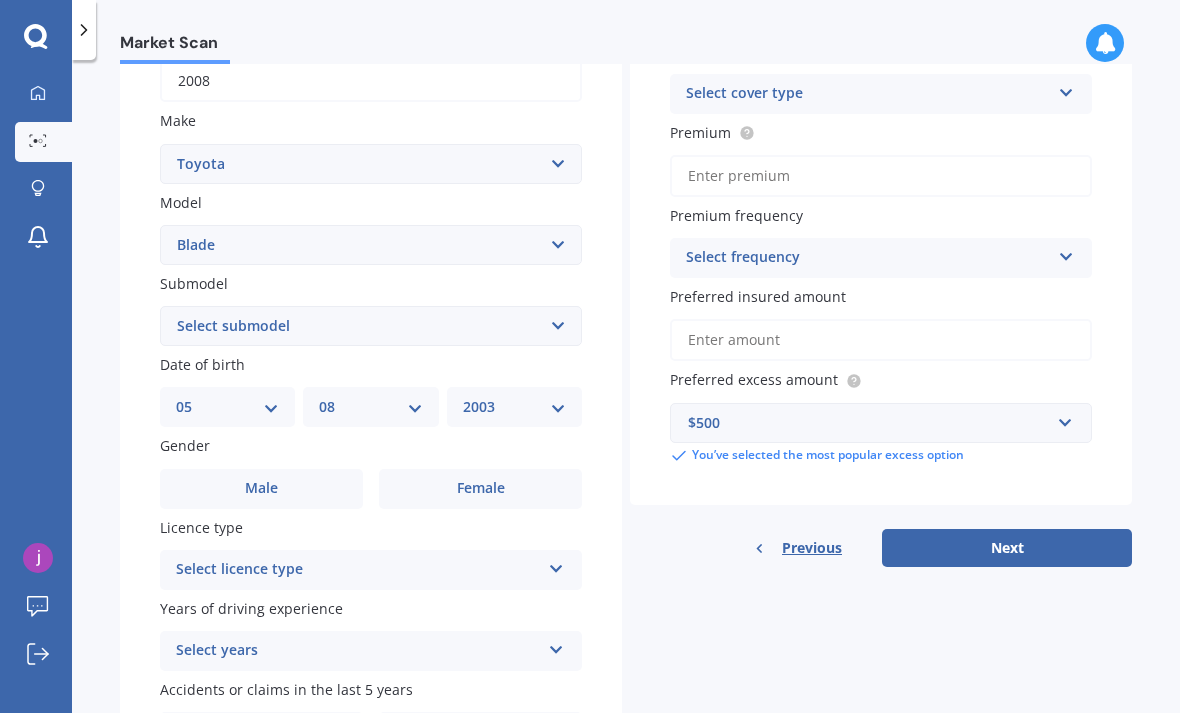 click on "Female" at bounding box center (481, 488) 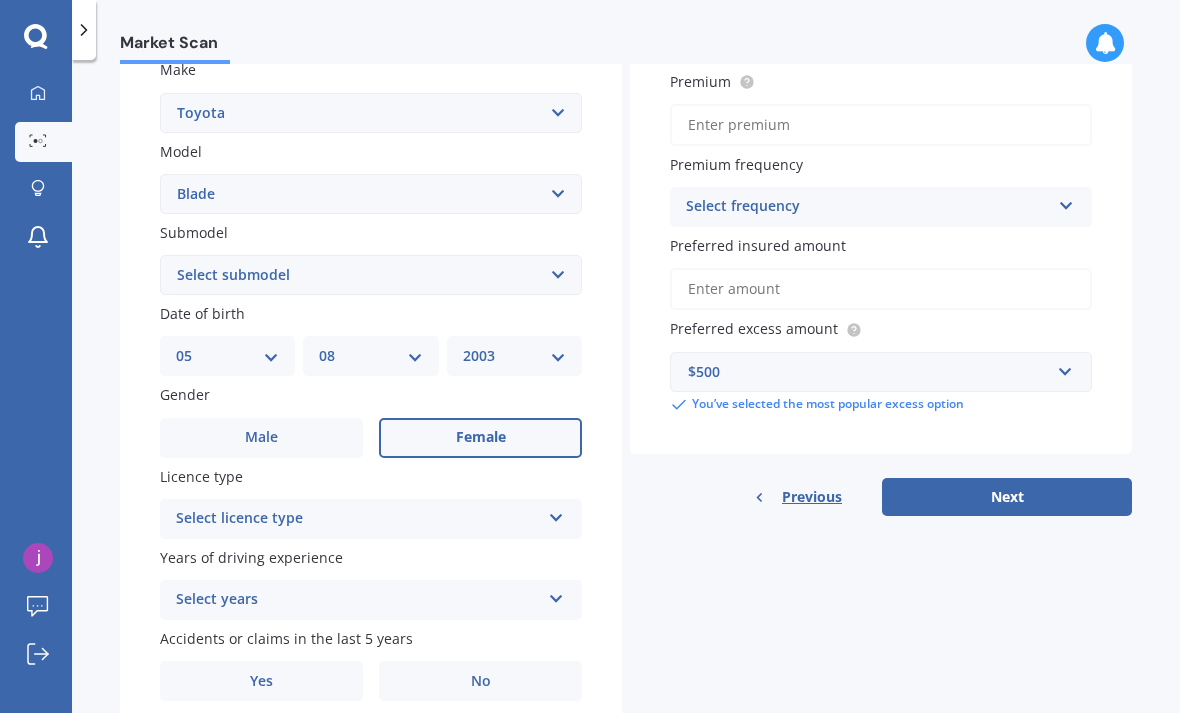 scroll, scrollTop: 383, scrollLeft: 0, axis: vertical 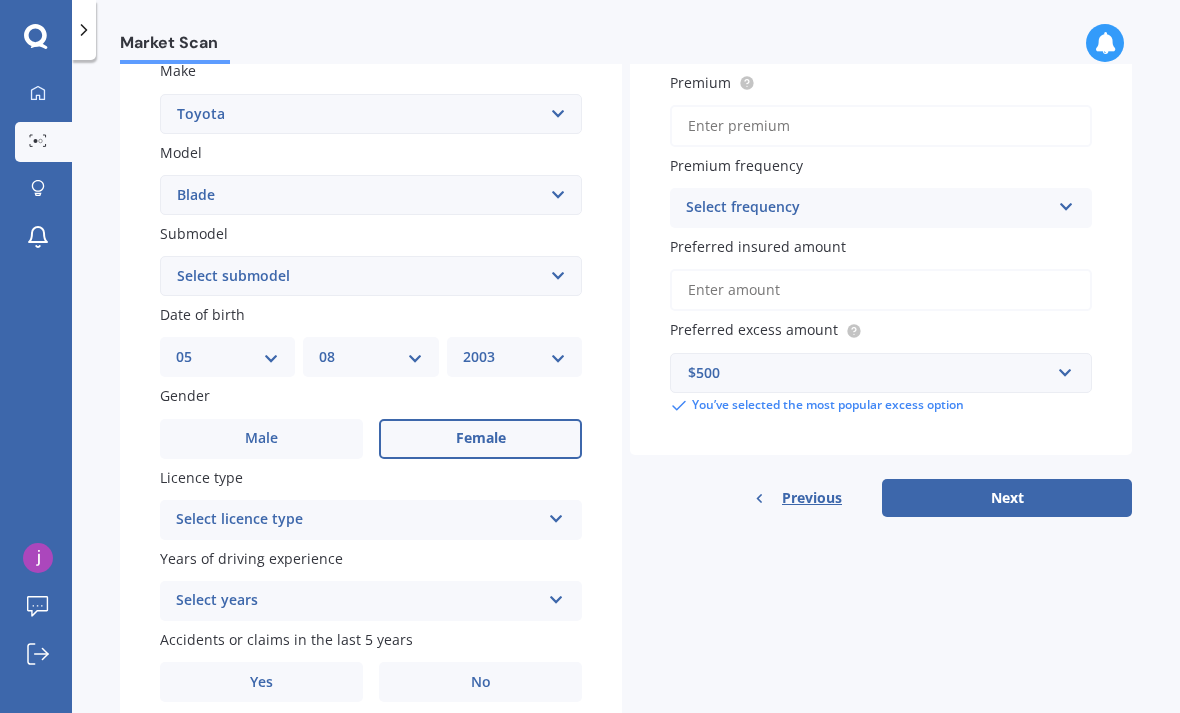click on "Select licence type" at bounding box center [358, 520] 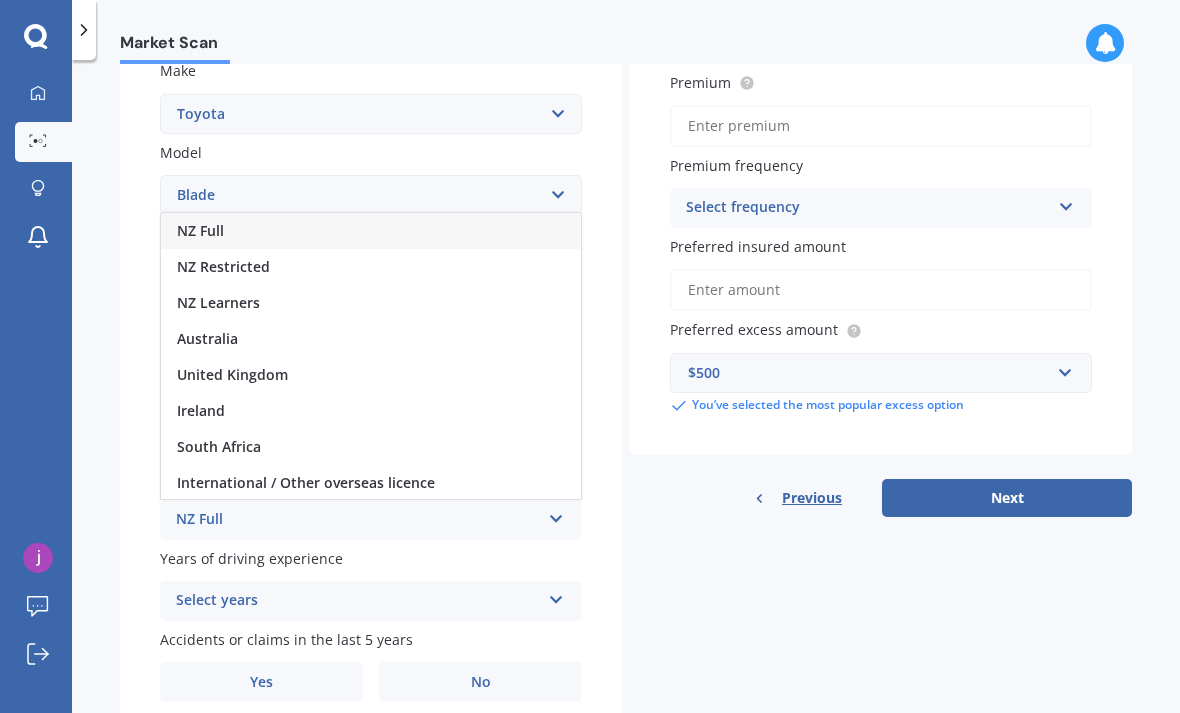 click on "NZ Full" at bounding box center (371, 231) 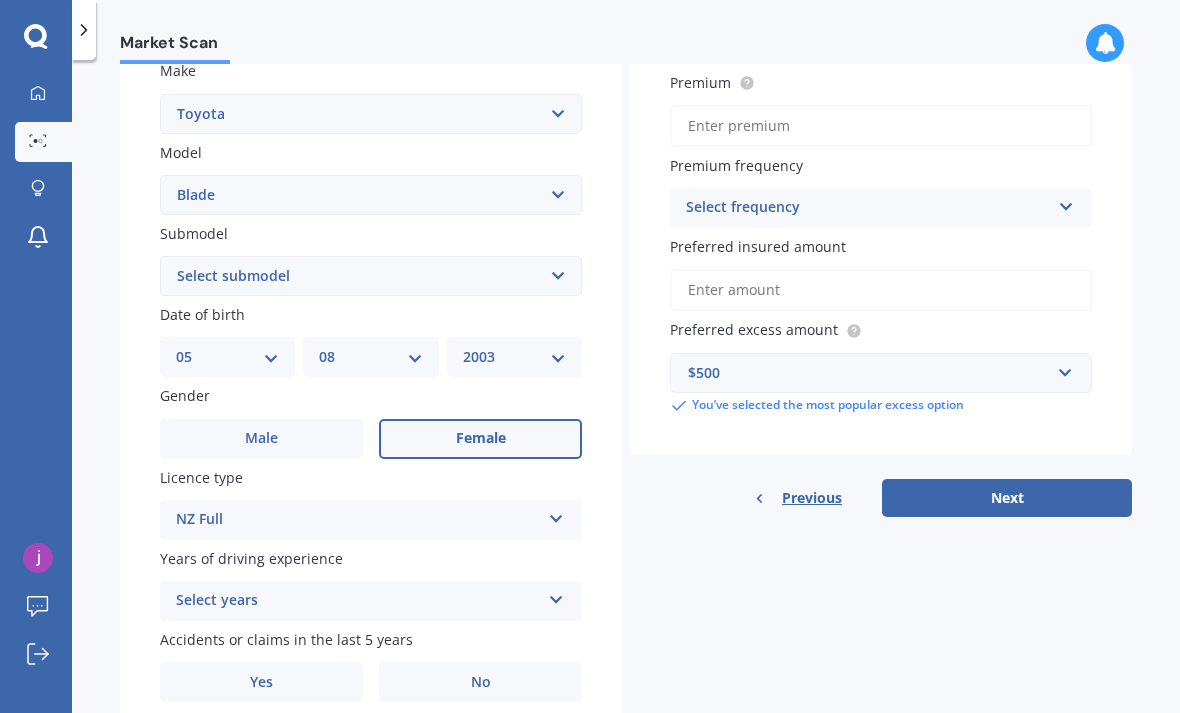 click on "Select years" at bounding box center [358, 601] 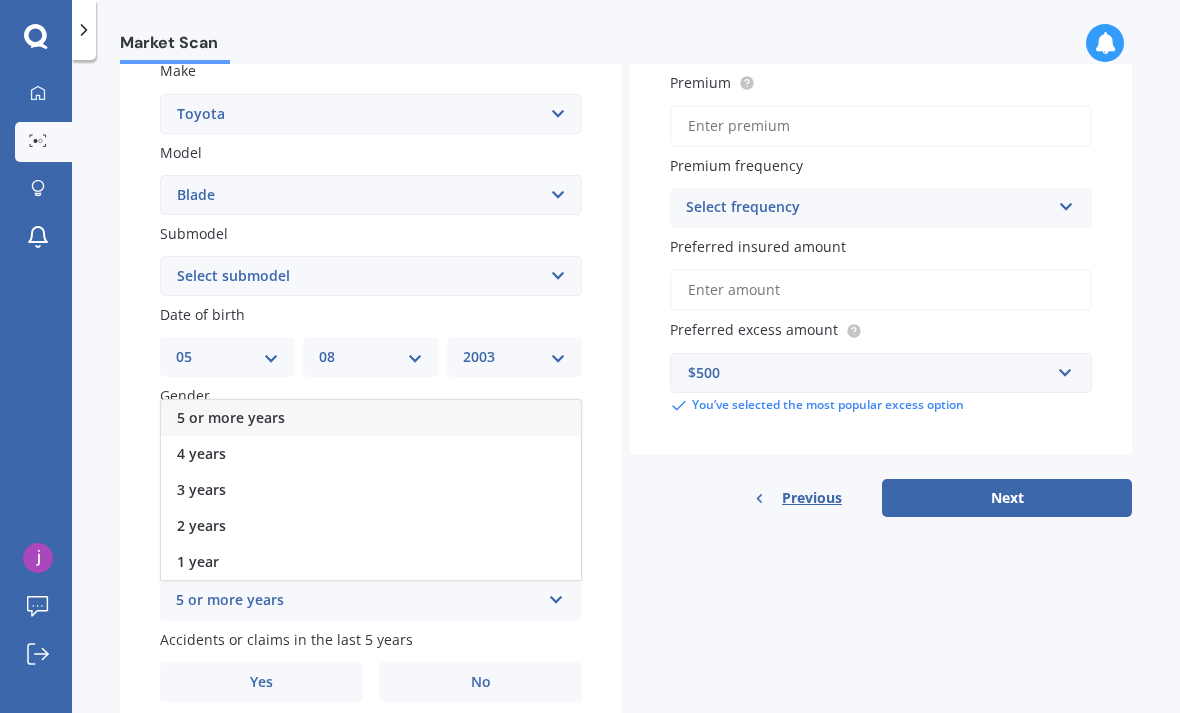 click on "5 or more years" at bounding box center [371, 418] 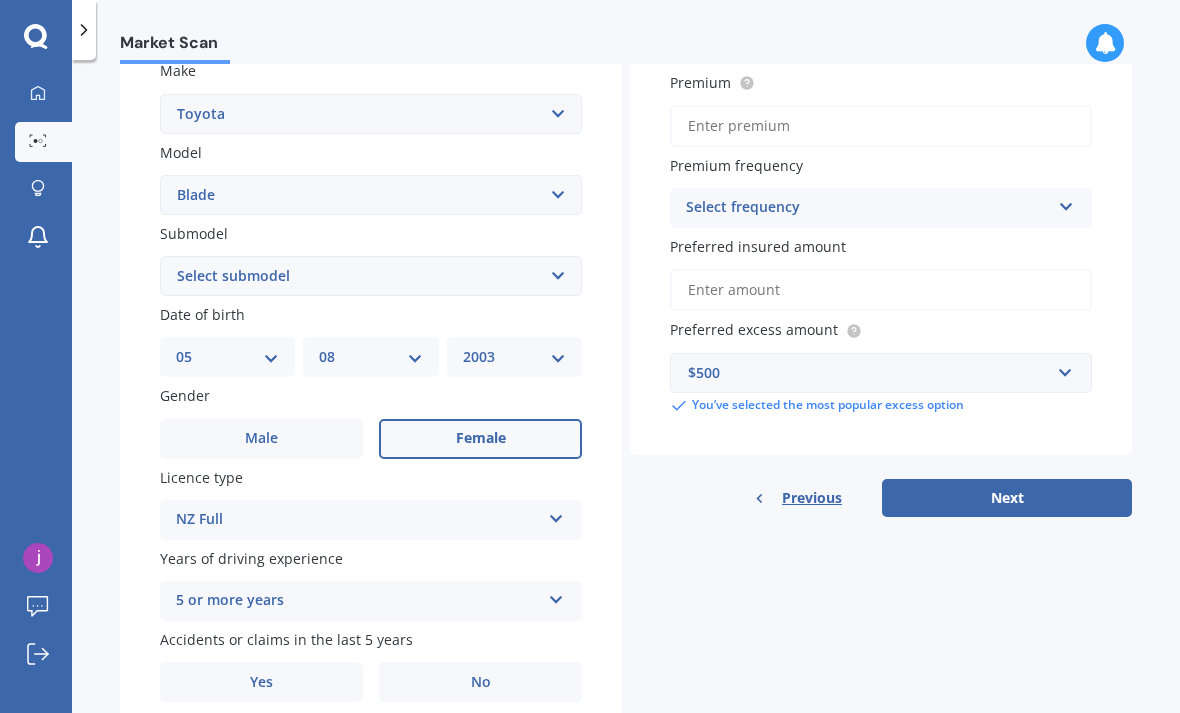 click on "Yes" at bounding box center [261, 682] 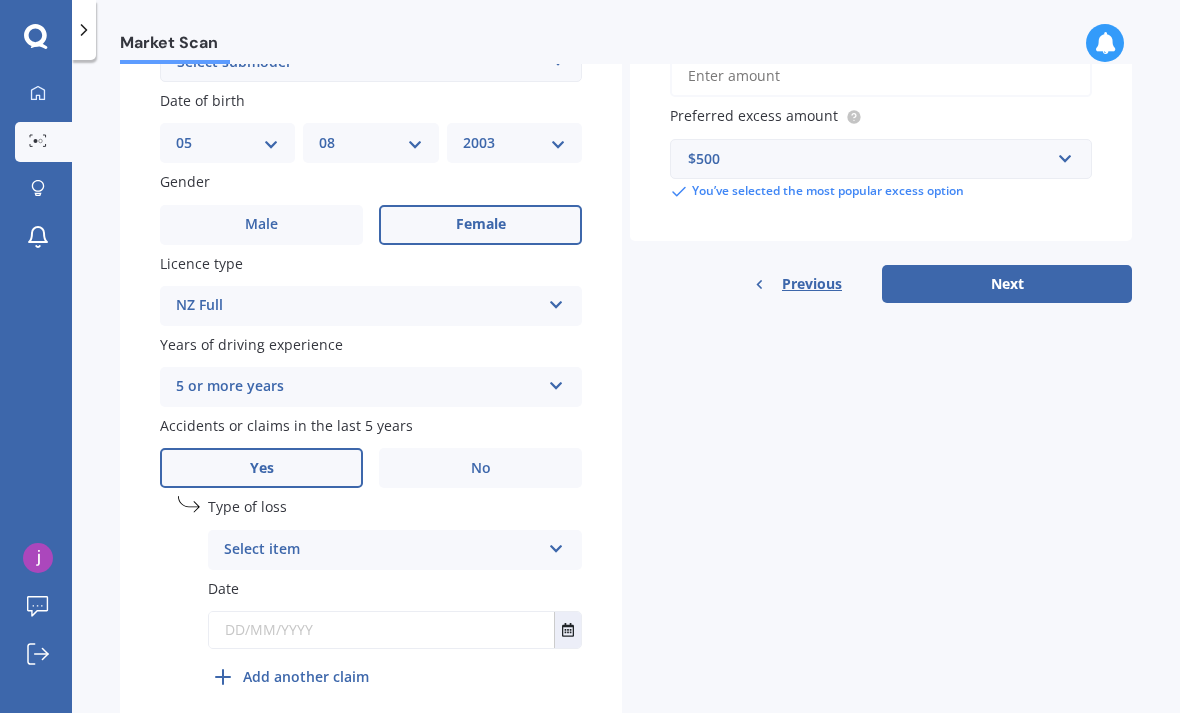 scroll, scrollTop: 596, scrollLeft: 0, axis: vertical 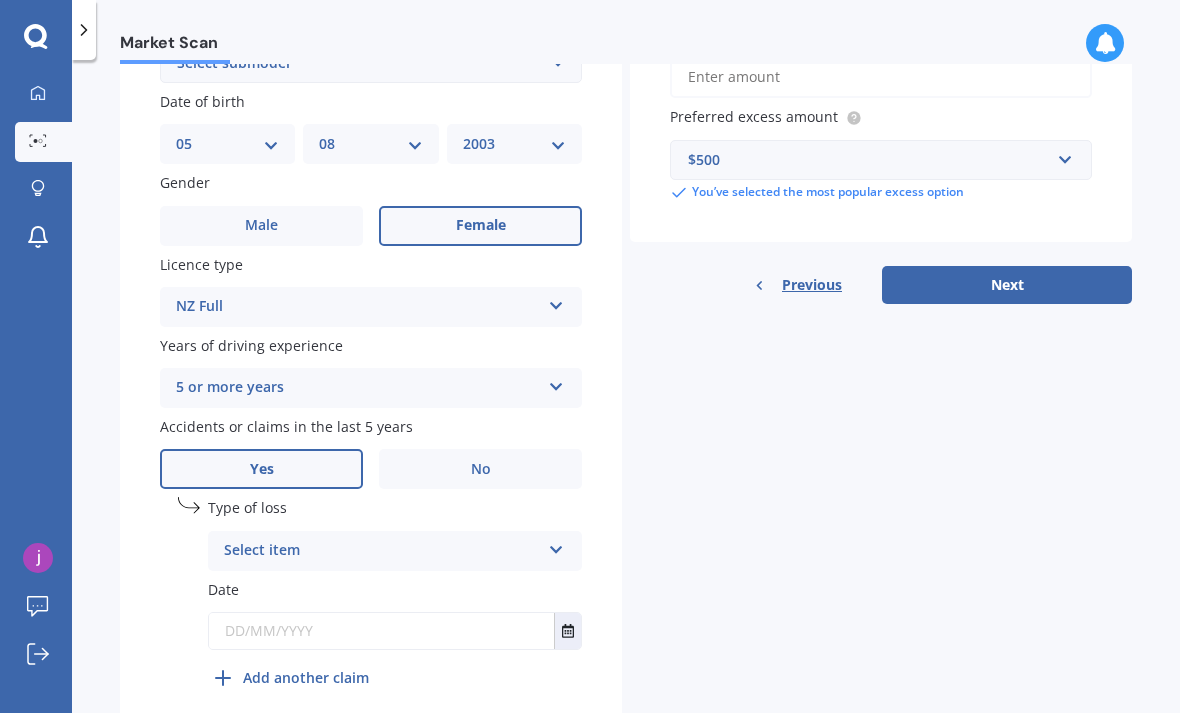 click on "Select item" at bounding box center [382, 551] 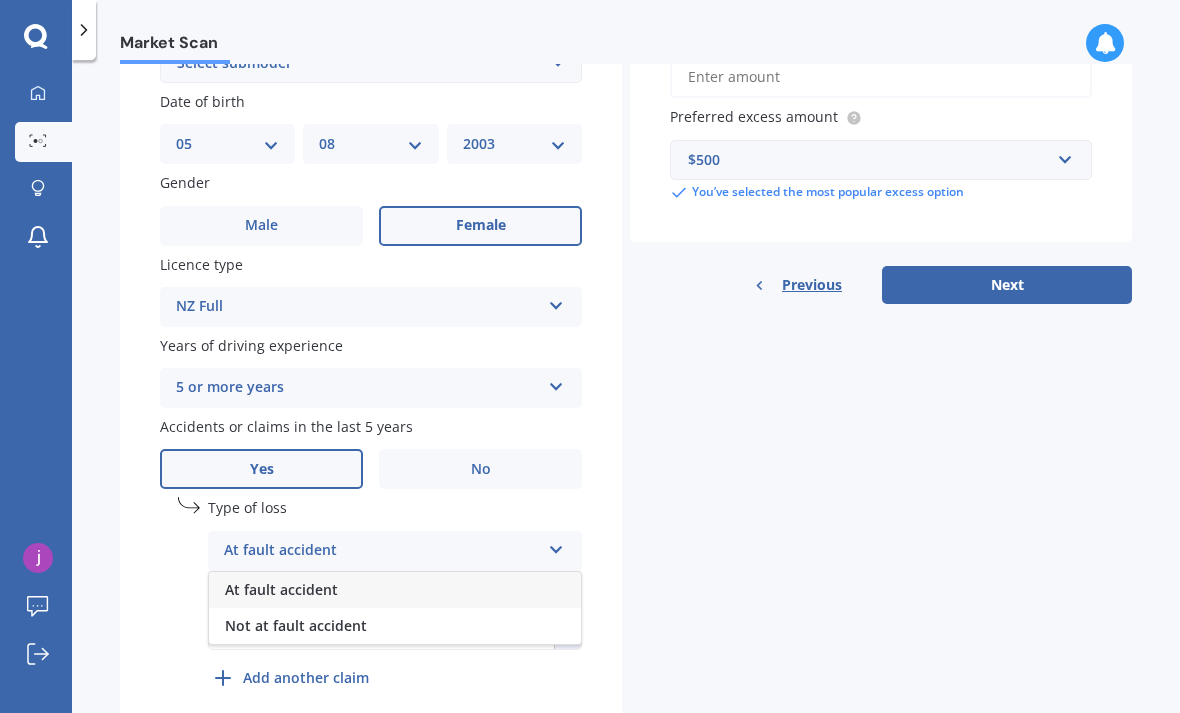 click on "At fault accident" at bounding box center (395, 590) 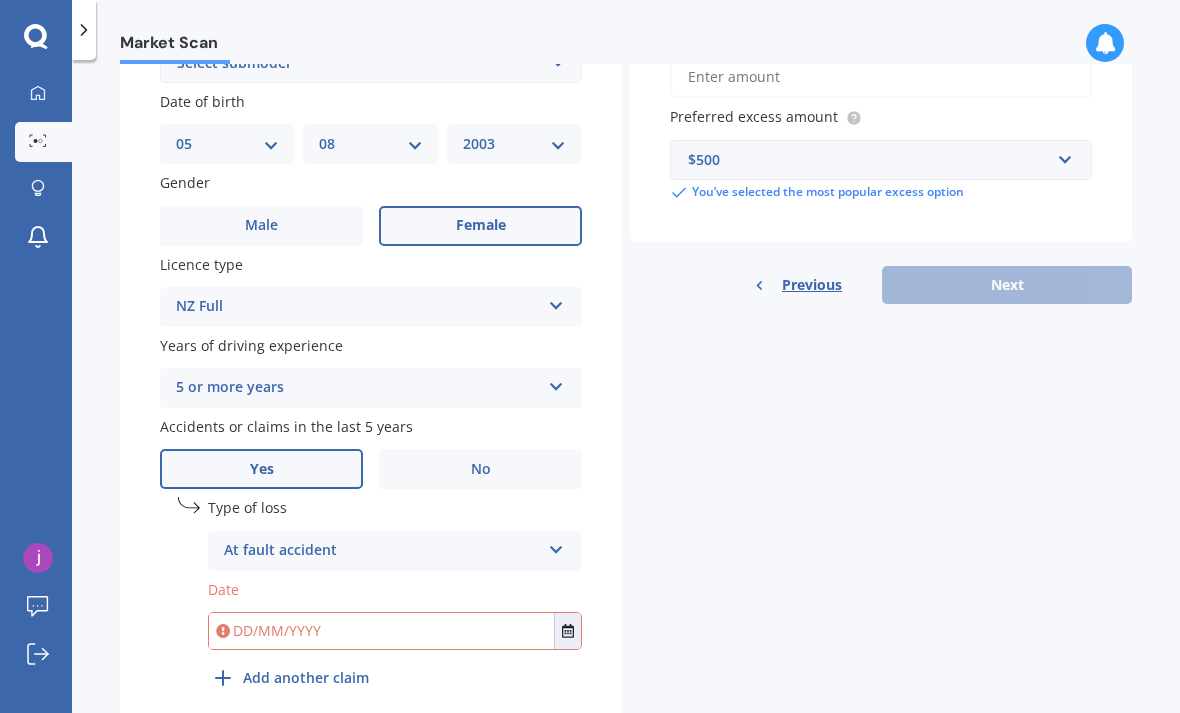 click at bounding box center [381, 631] 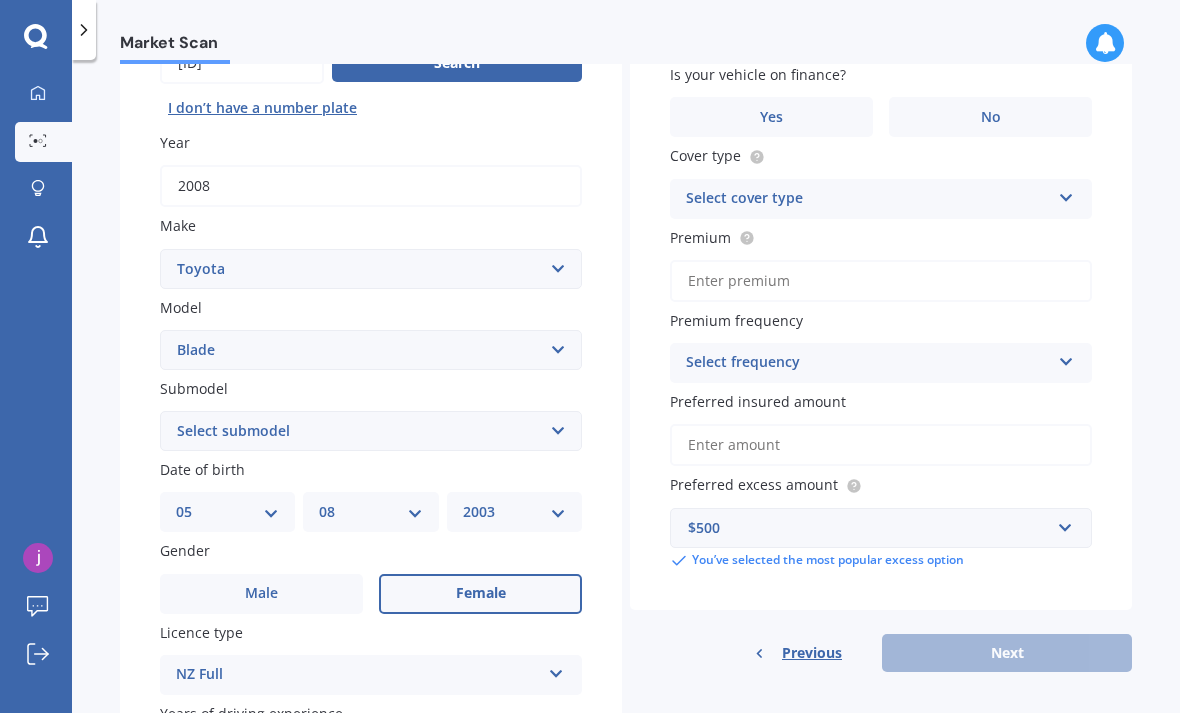 scroll, scrollTop: 199, scrollLeft: 0, axis: vertical 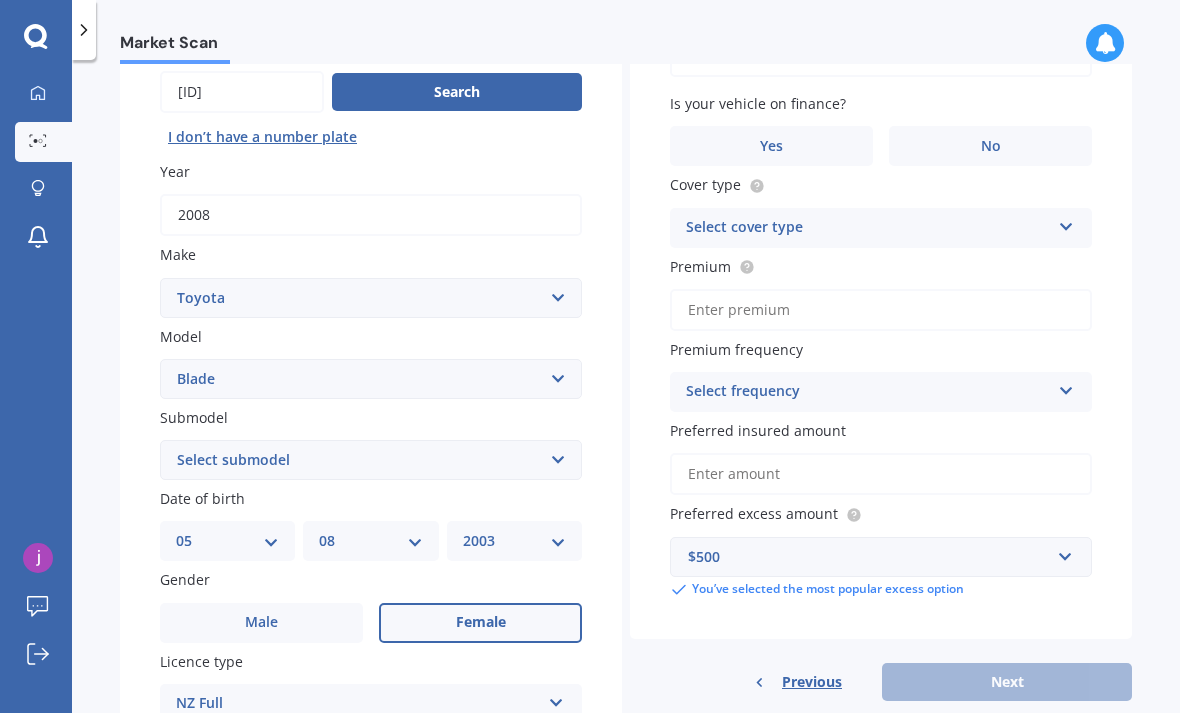 type on "25/05/2025" 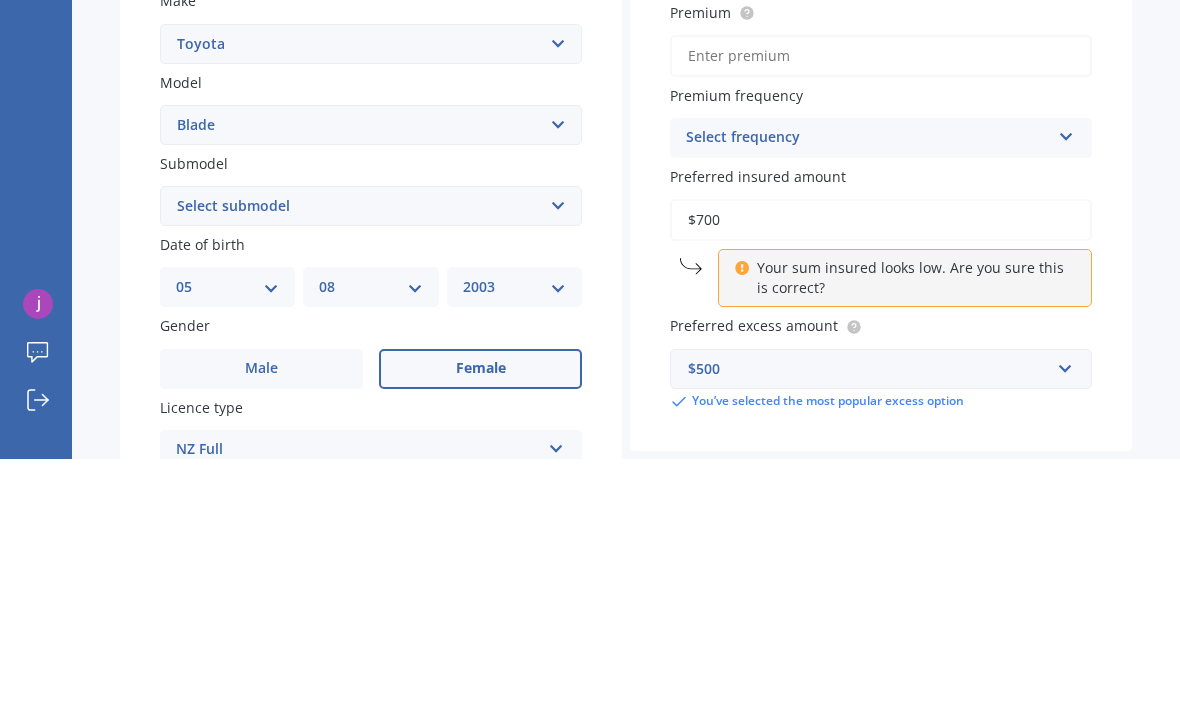 type on "$7,000" 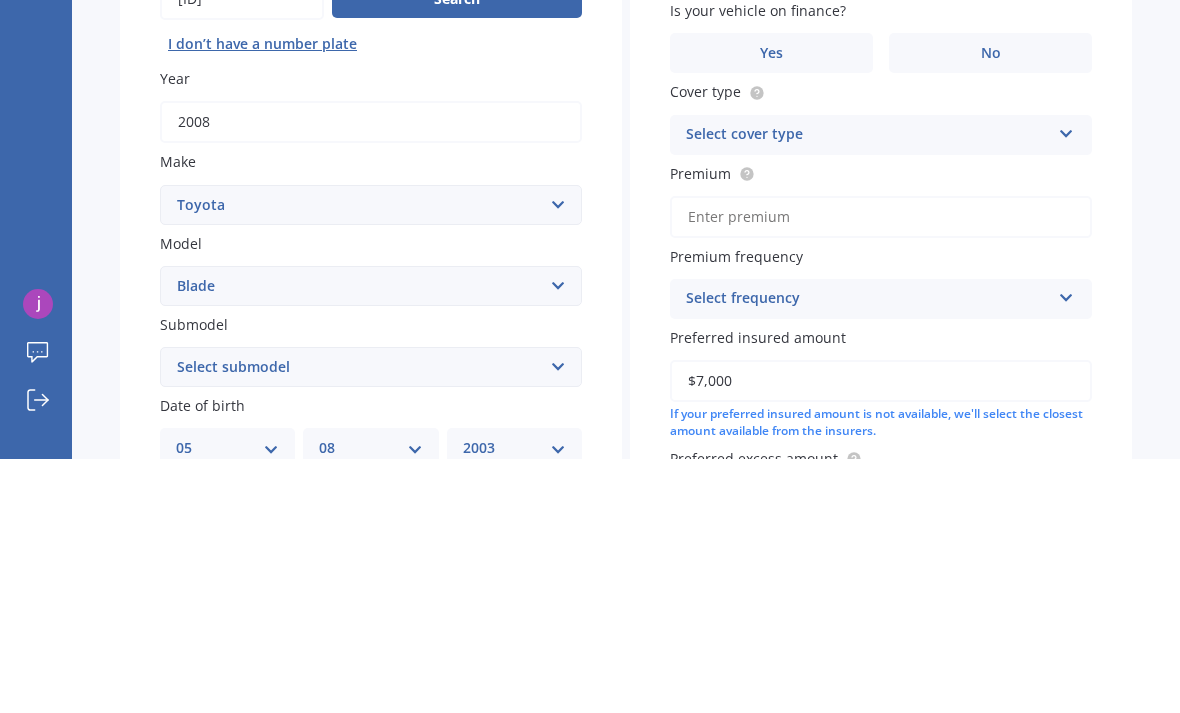 scroll, scrollTop: 92, scrollLeft: 0, axis: vertical 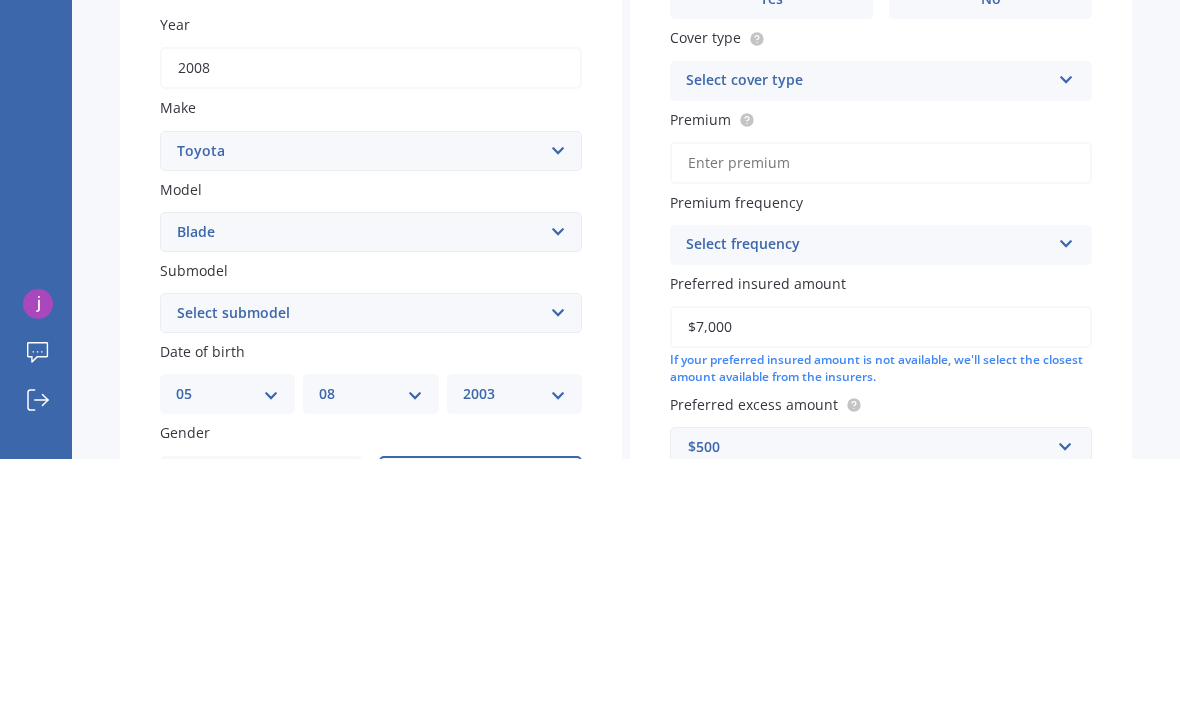 click on "Select frequency" at bounding box center [868, 499] 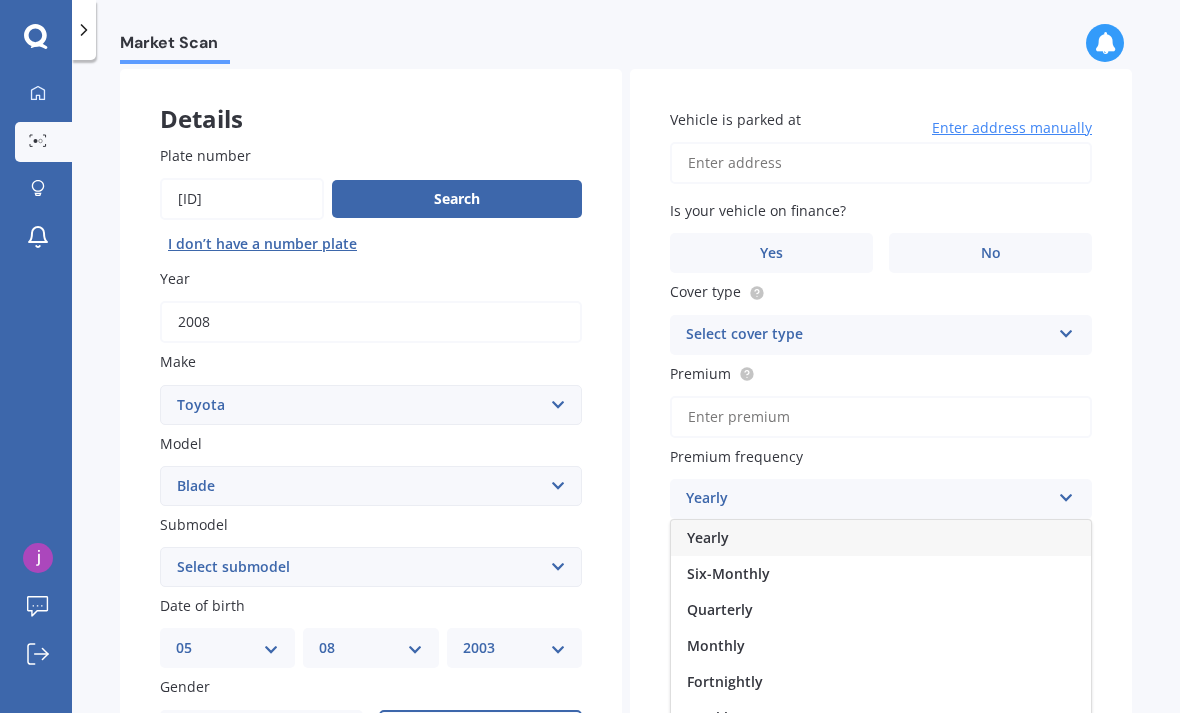 click on "Monthly" at bounding box center [881, 646] 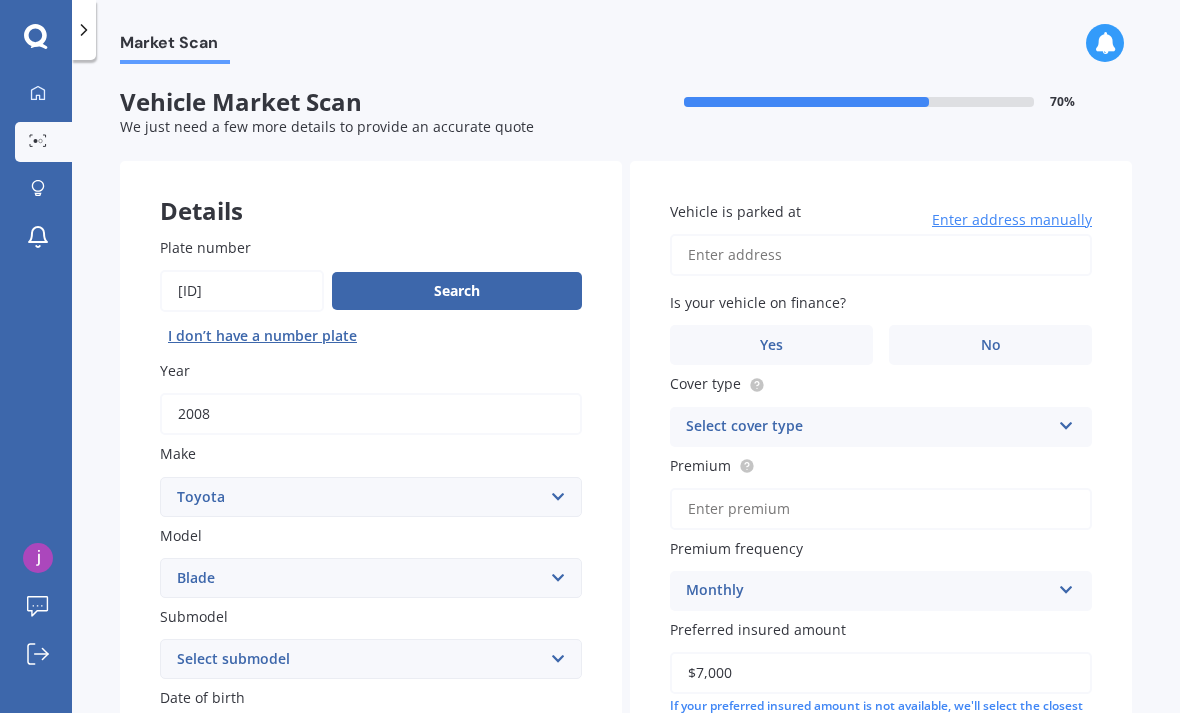 scroll, scrollTop: 0, scrollLeft: 0, axis: both 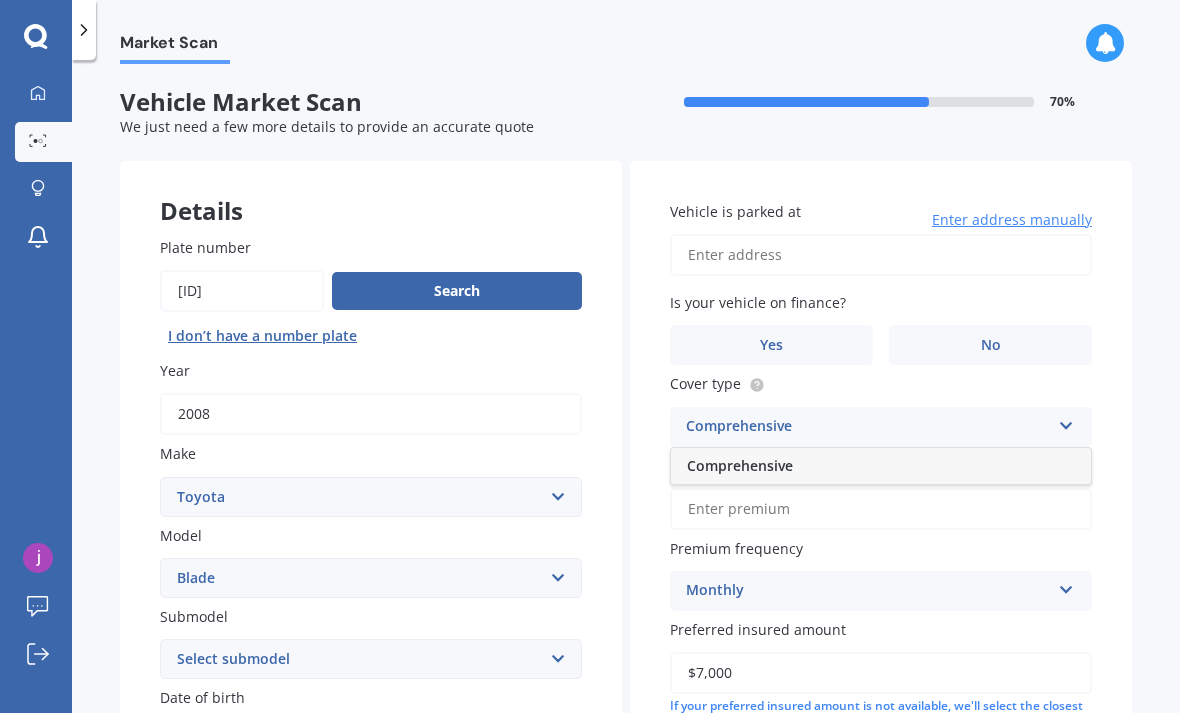 click on "Comprehensive" at bounding box center [881, 466] 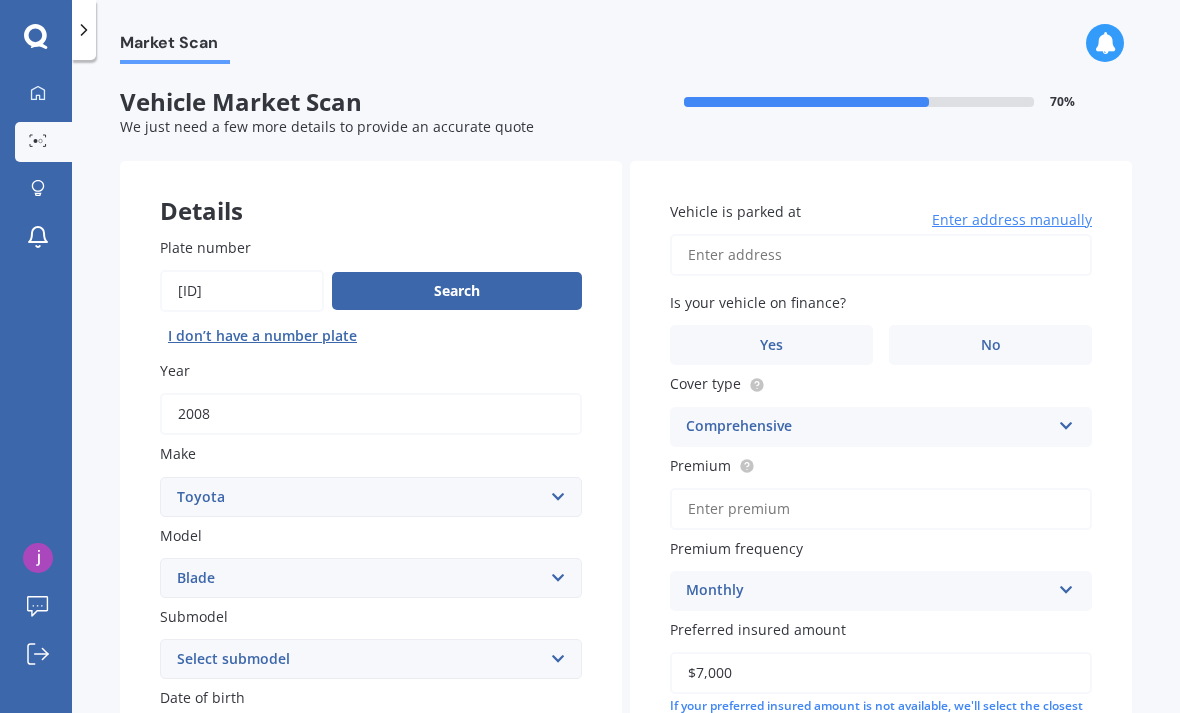click on "No" at bounding box center [990, 345] 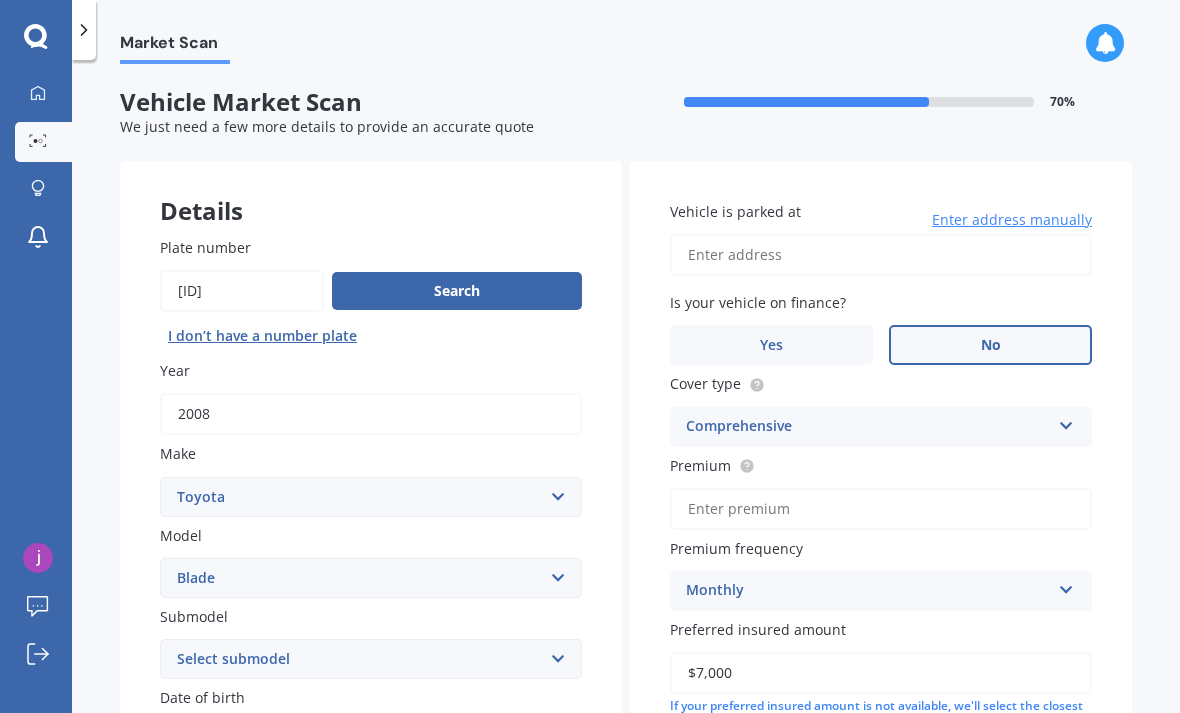 click on "Vehicle is parked at" at bounding box center [881, 255] 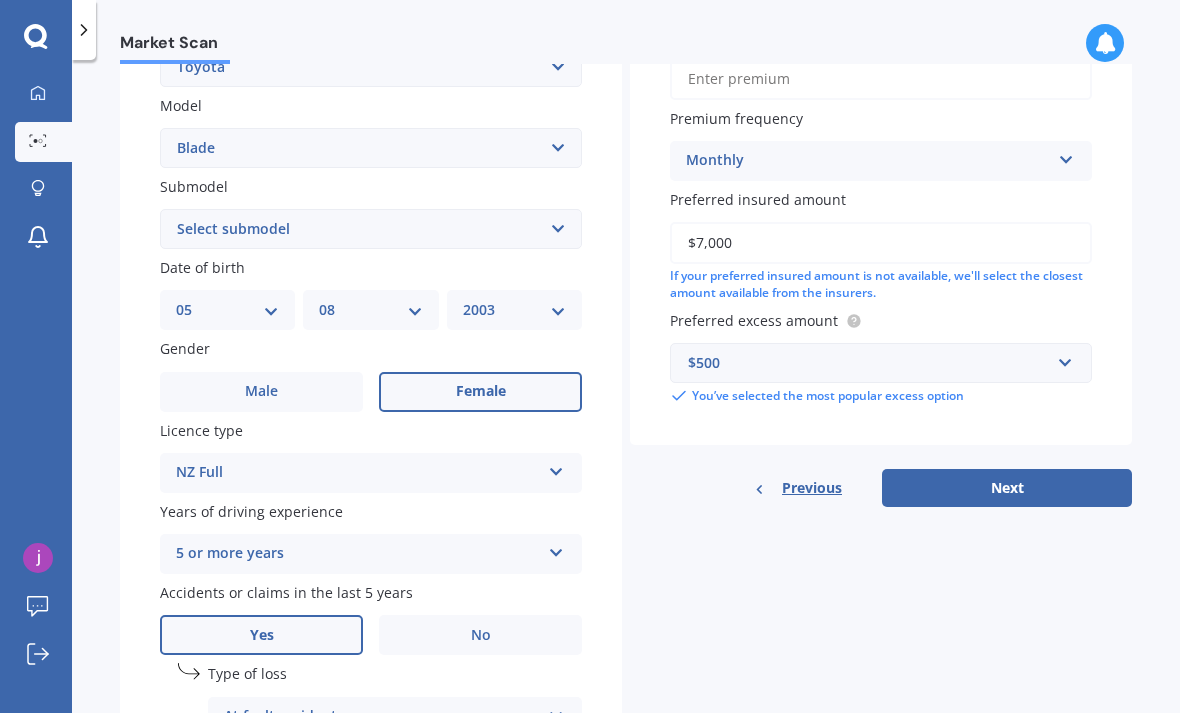 scroll, scrollTop: 431, scrollLeft: 0, axis: vertical 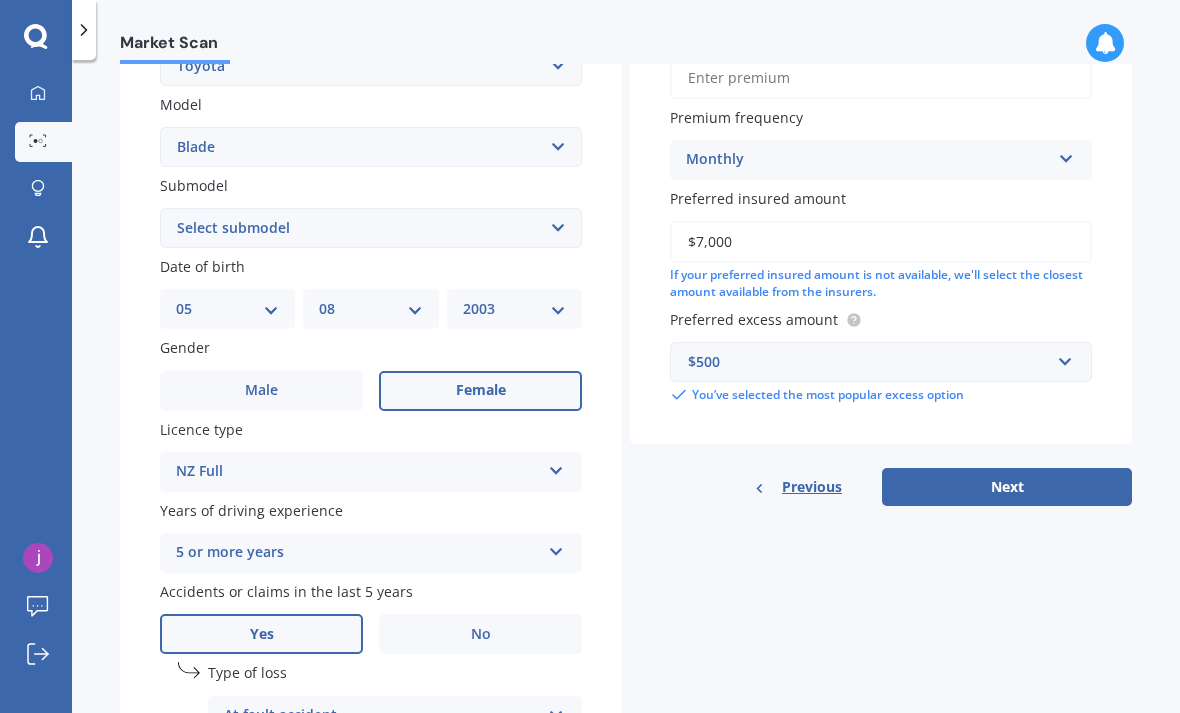 click on "Next" at bounding box center [1007, 487] 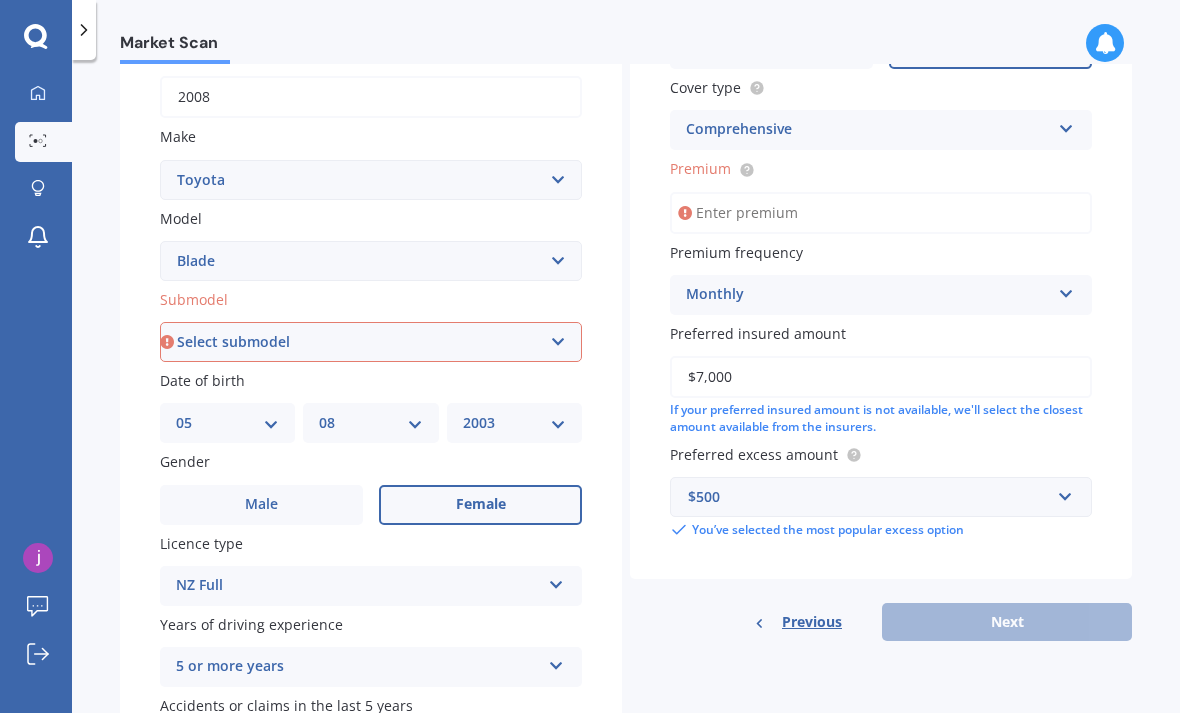 scroll, scrollTop: 284, scrollLeft: 0, axis: vertical 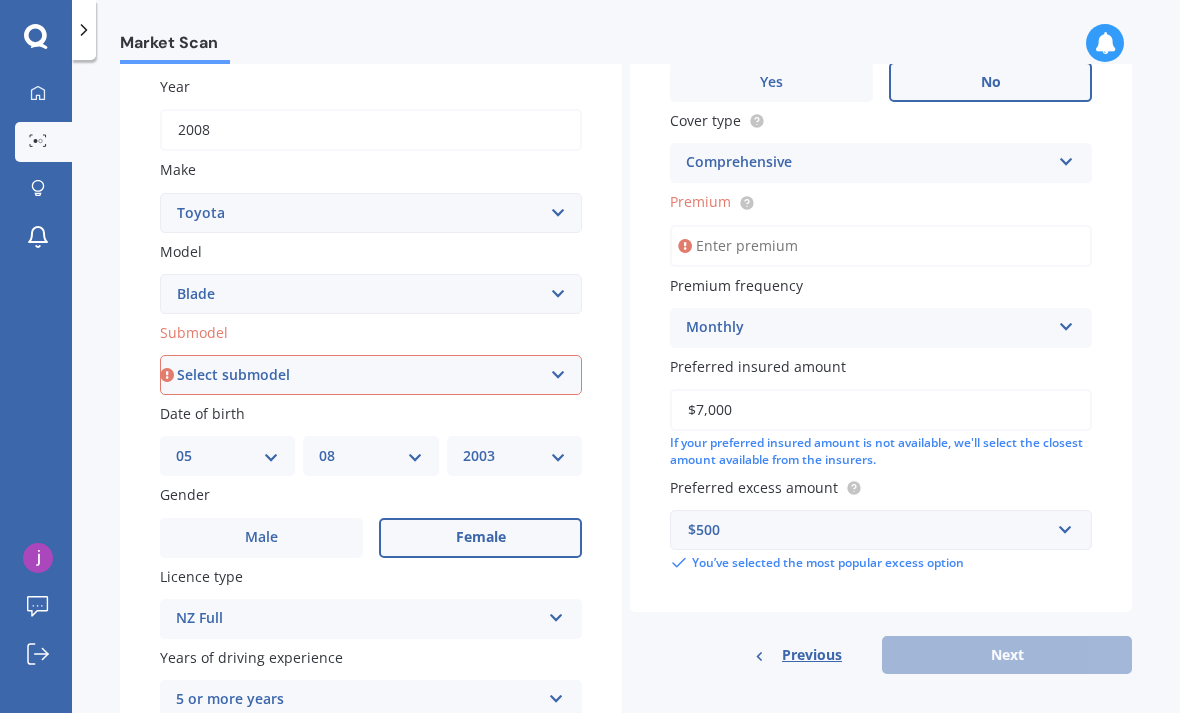 click on "Premium" at bounding box center (881, 246) 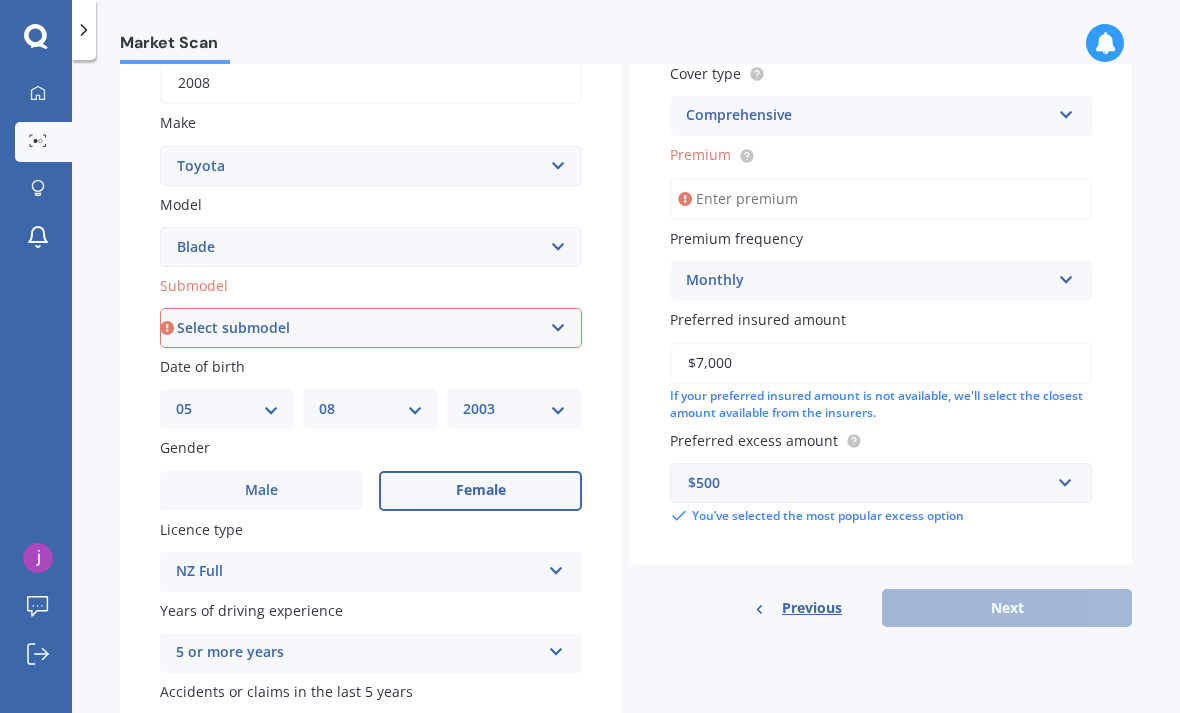 scroll, scrollTop: 327, scrollLeft: 0, axis: vertical 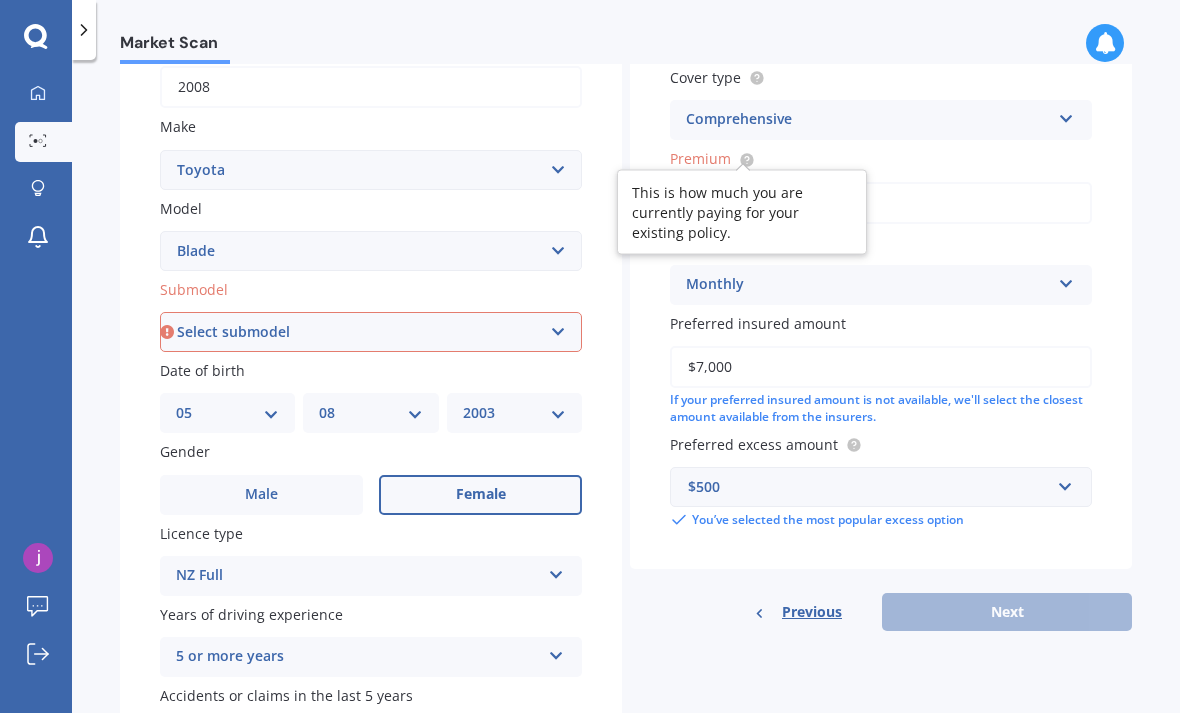 click 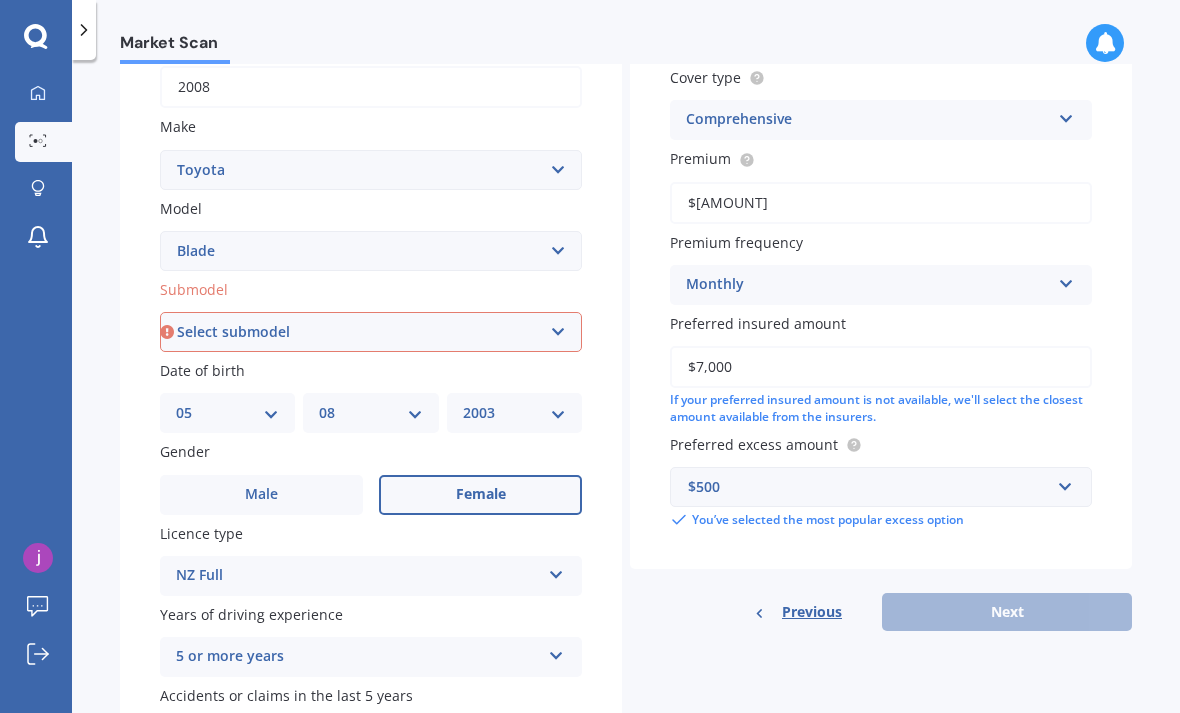 type on "$132.76" 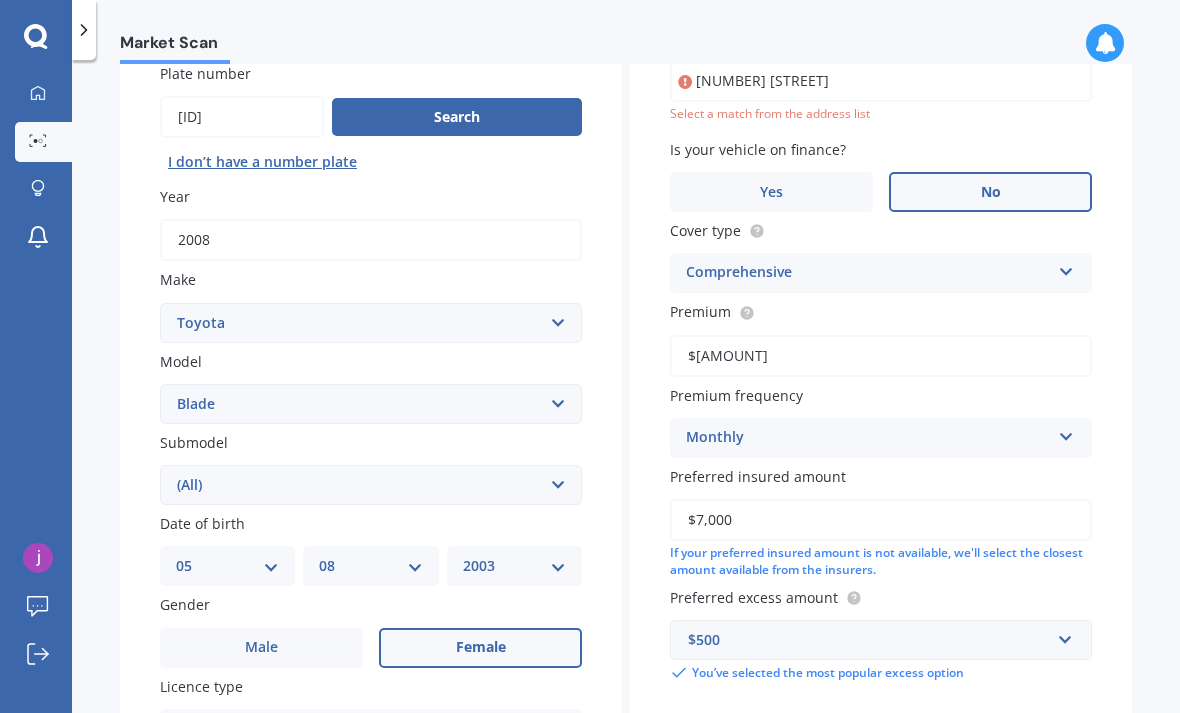 scroll, scrollTop: 135, scrollLeft: 0, axis: vertical 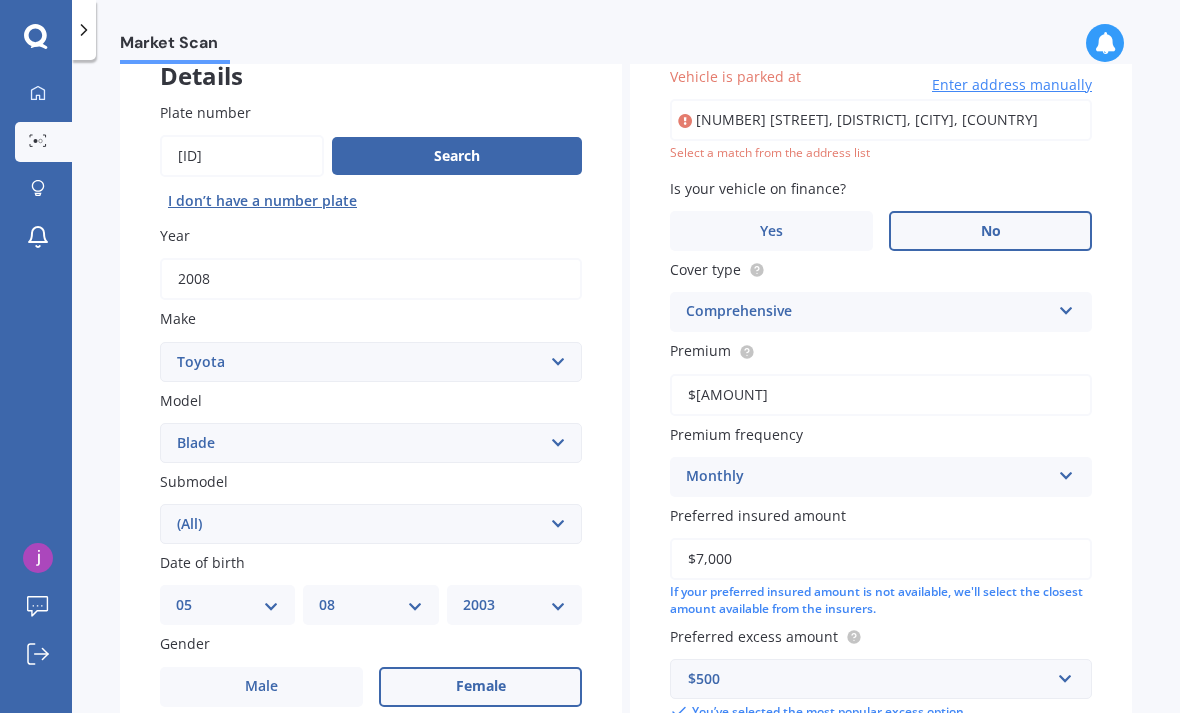 type on "8 Robina Court, Burswood, Auckland 2013" 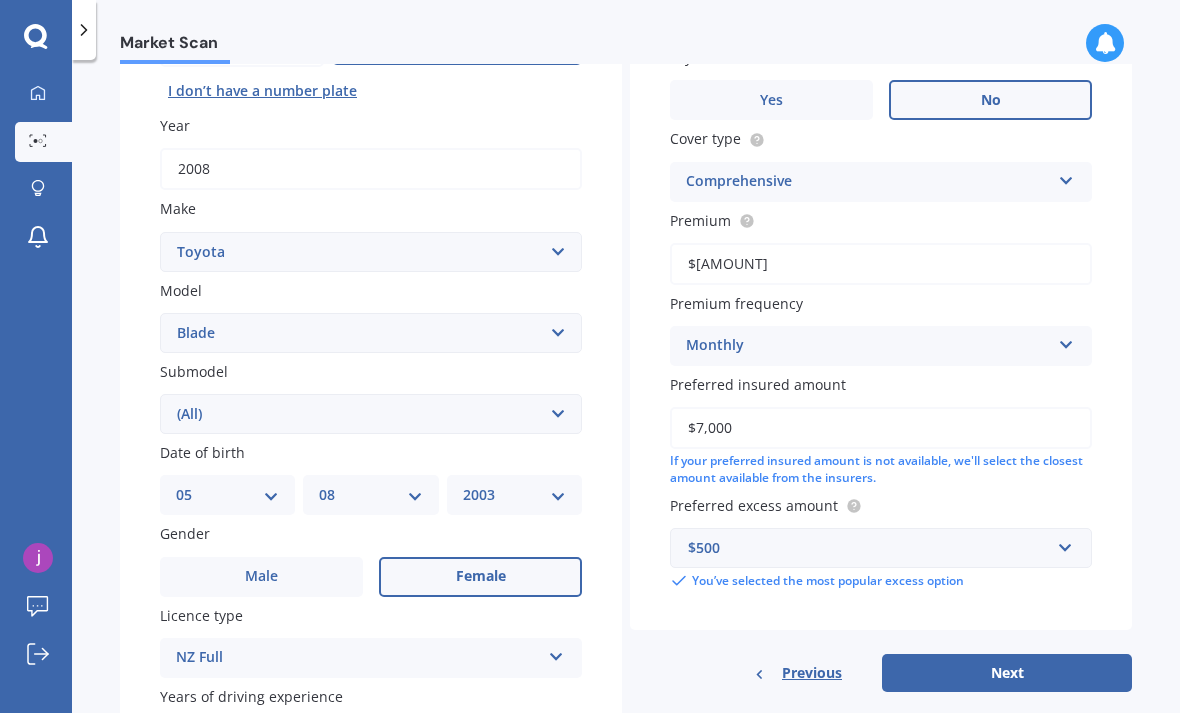 scroll, scrollTop: 245, scrollLeft: 0, axis: vertical 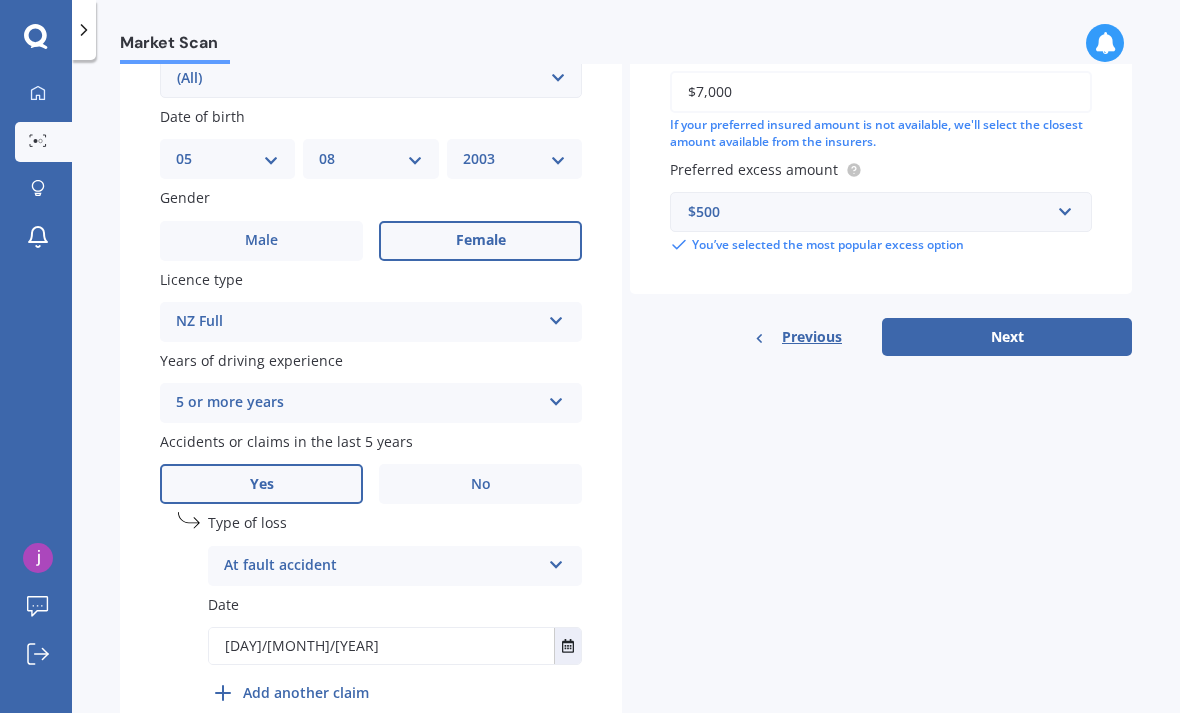 click on "Next" at bounding box center [1007, 337] 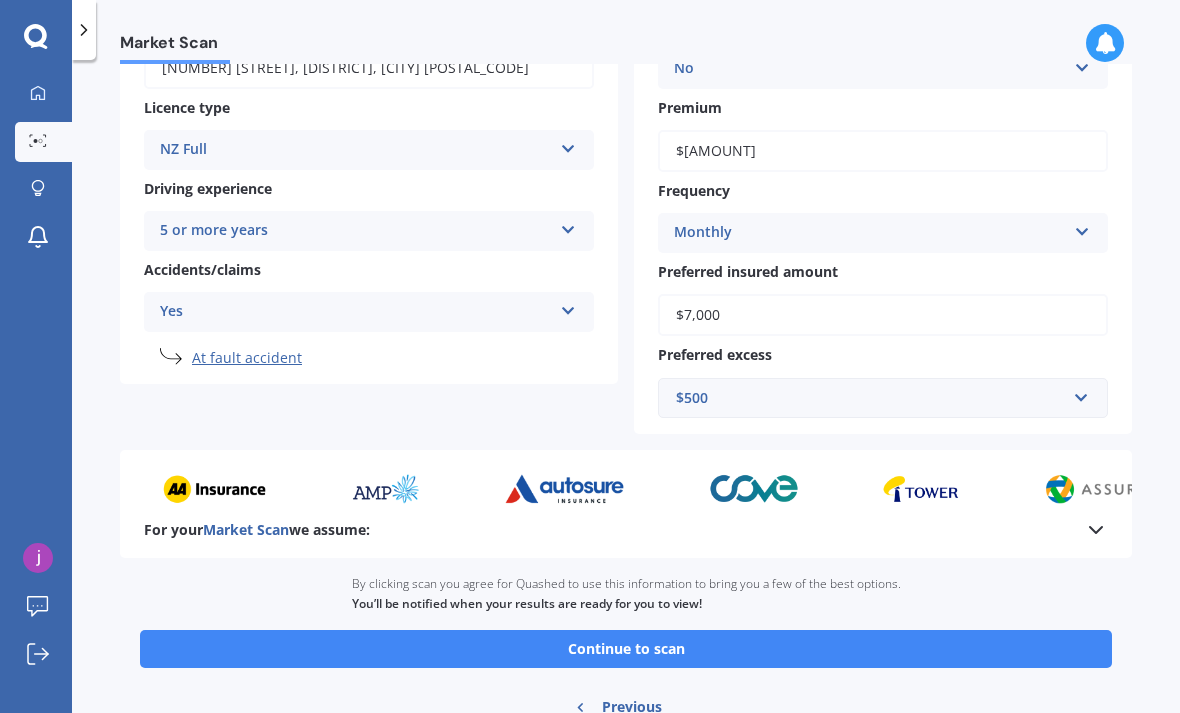 scroll, scrollTop: 324, scrollLeft: 0, axis: vertical 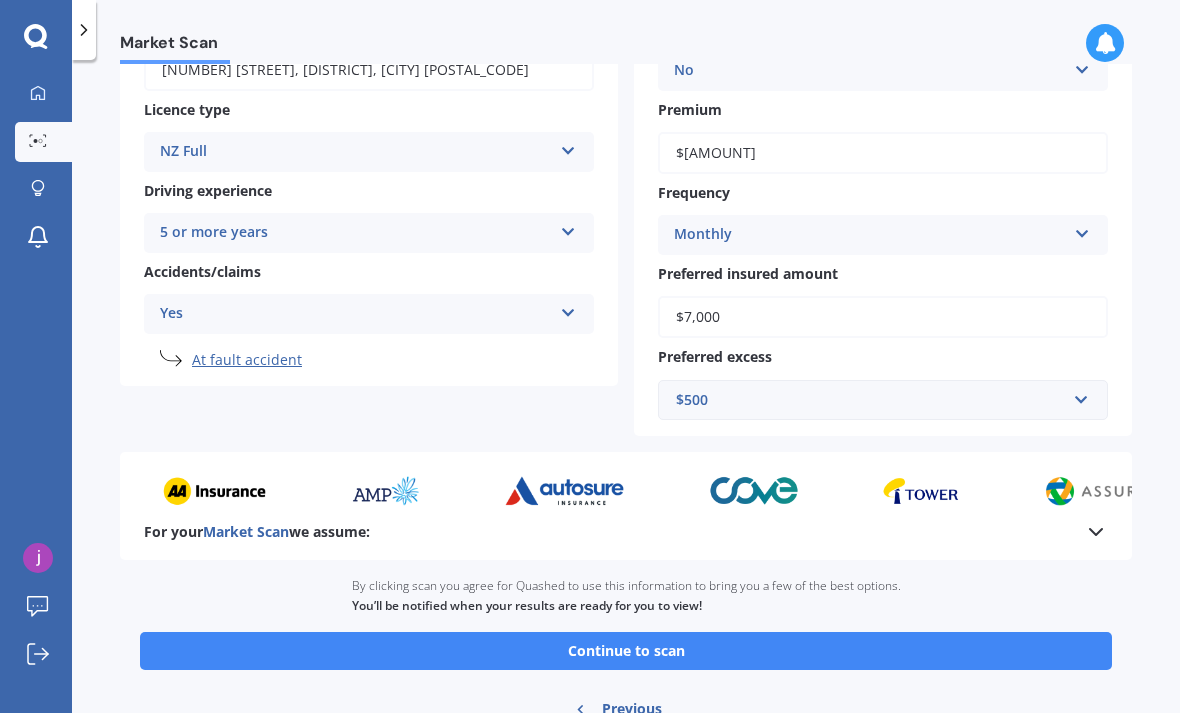 click on "Continue to scan" at bounding box center (626, 651) 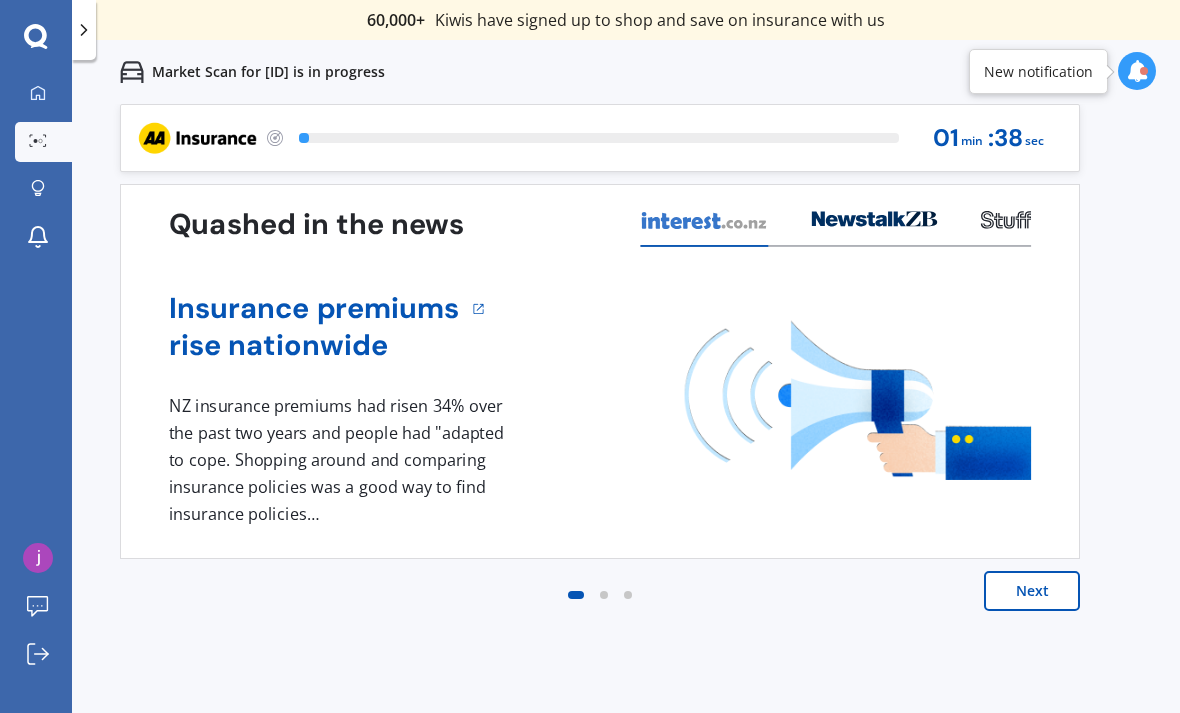 scroll, scrollTop: 0, scrollLeft: 0, axis: both 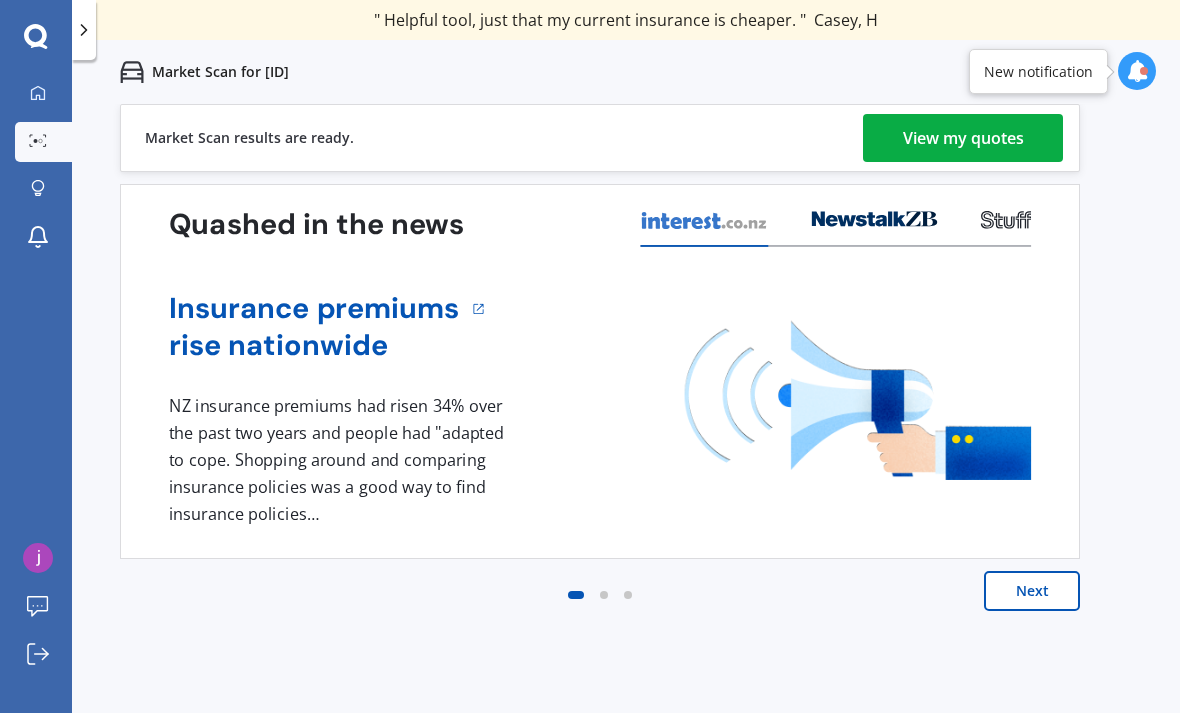 click on "View my quotes" at bounding box center (963, 138) 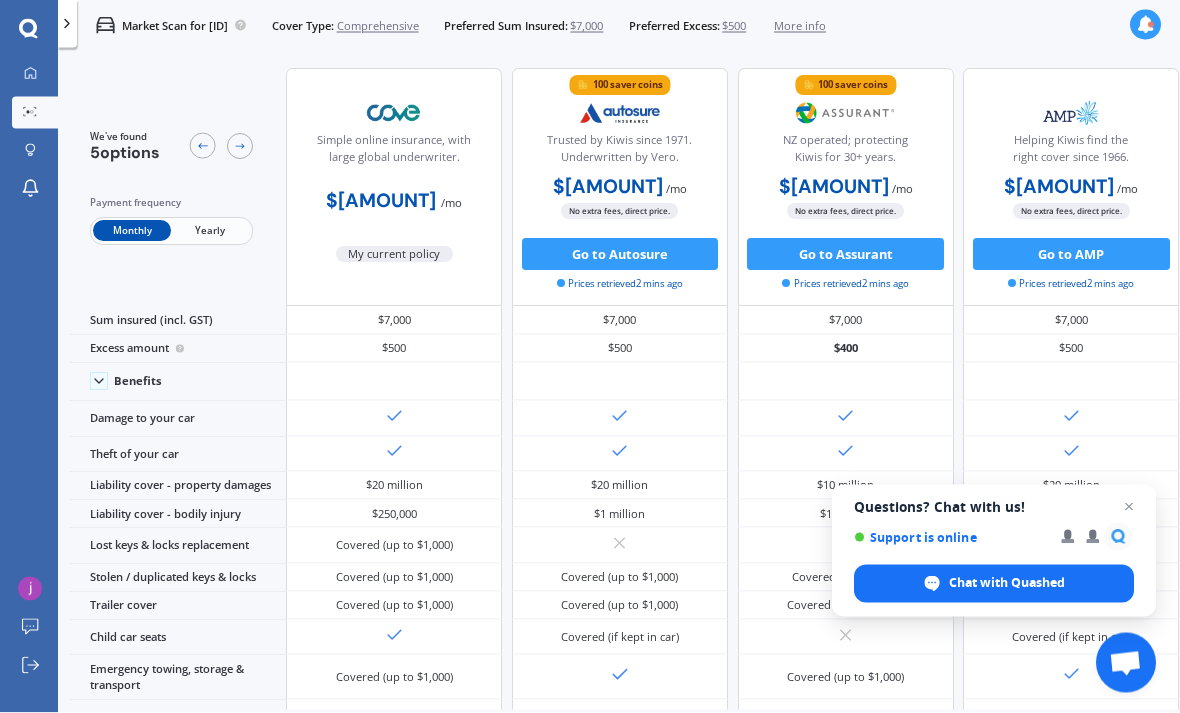 scroll, scrollTop: 19, scrollLeft: 0, axis: vertical 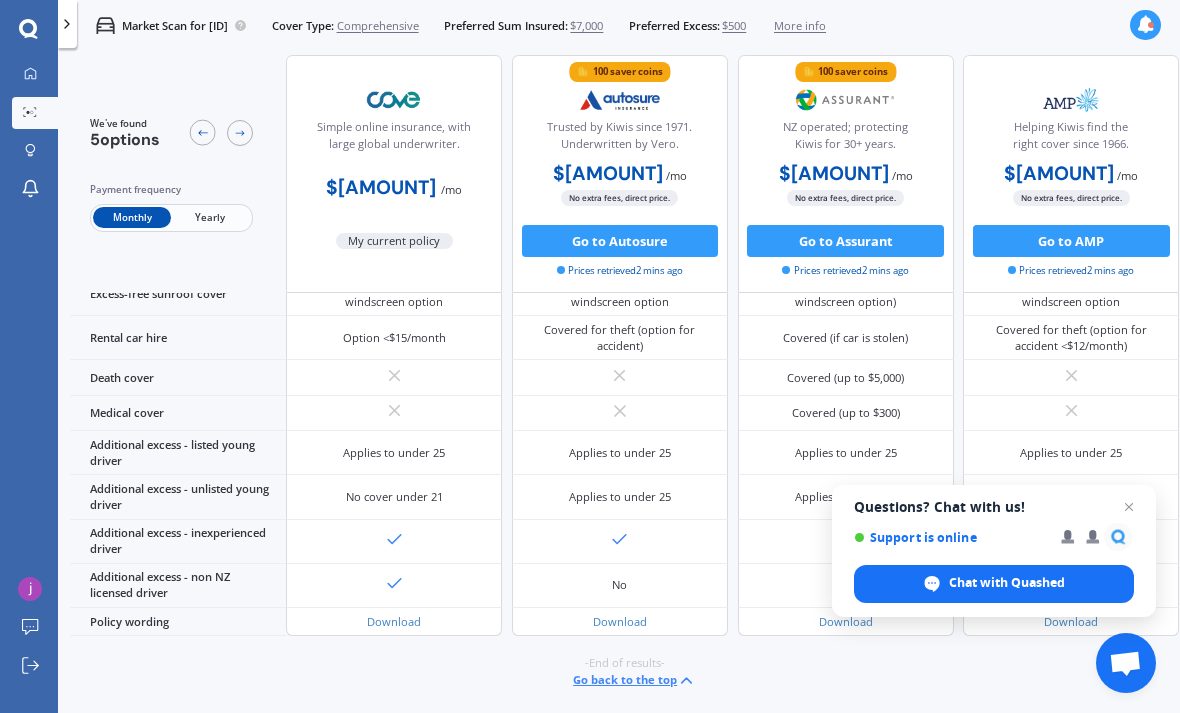 click on "Download" at bounding box center [620, 621] 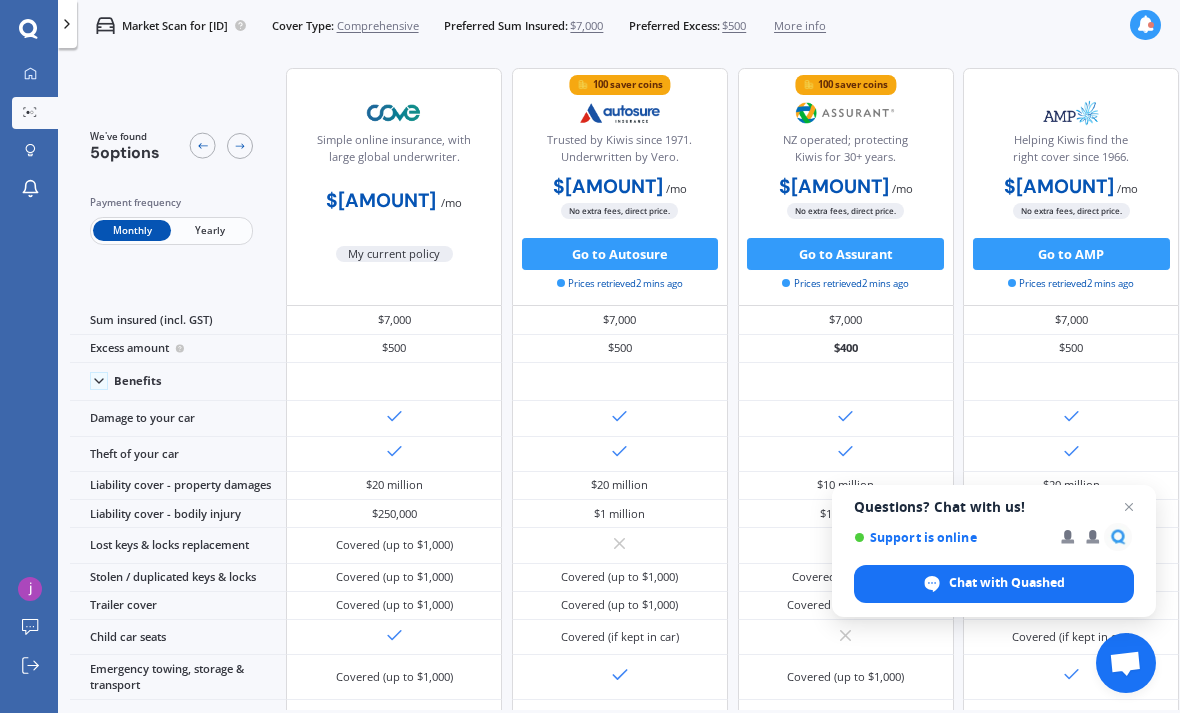 scroll, scrollTop: 0, scrollLeft: 0, axis: both 